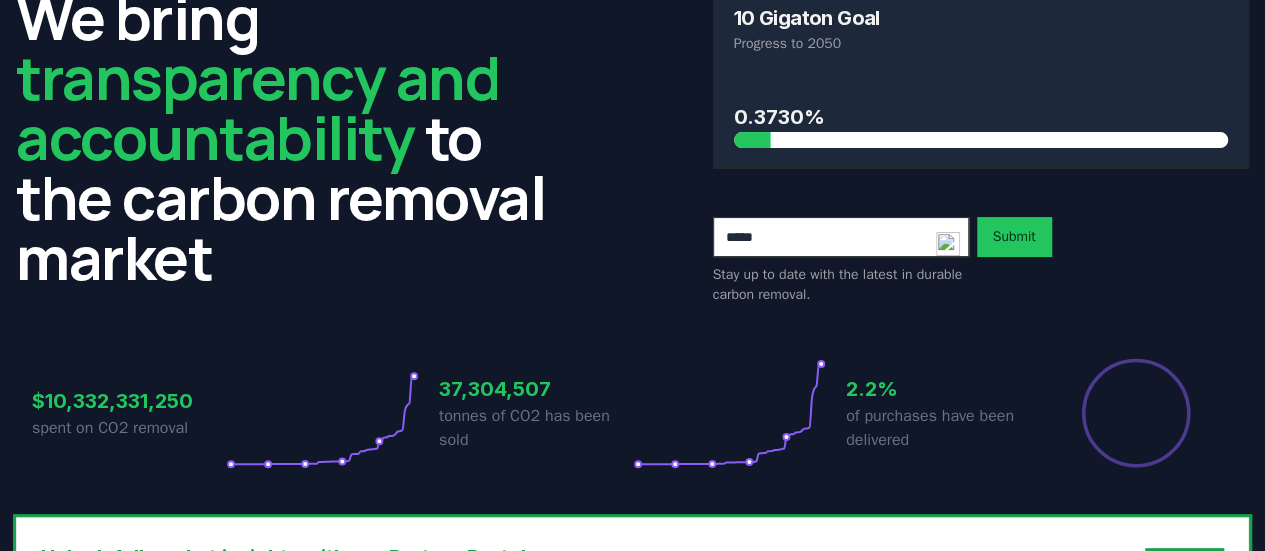 scroll, scrollTop: 113, scrollLeft: 0, axis: vertical 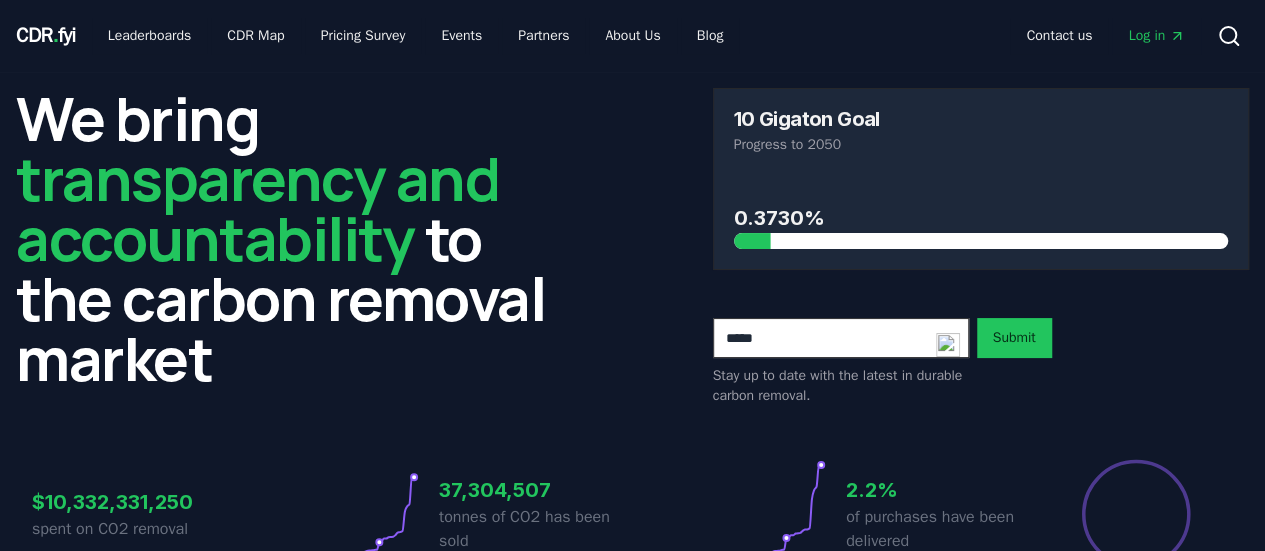 click on "." at bounding box center [55, 35] 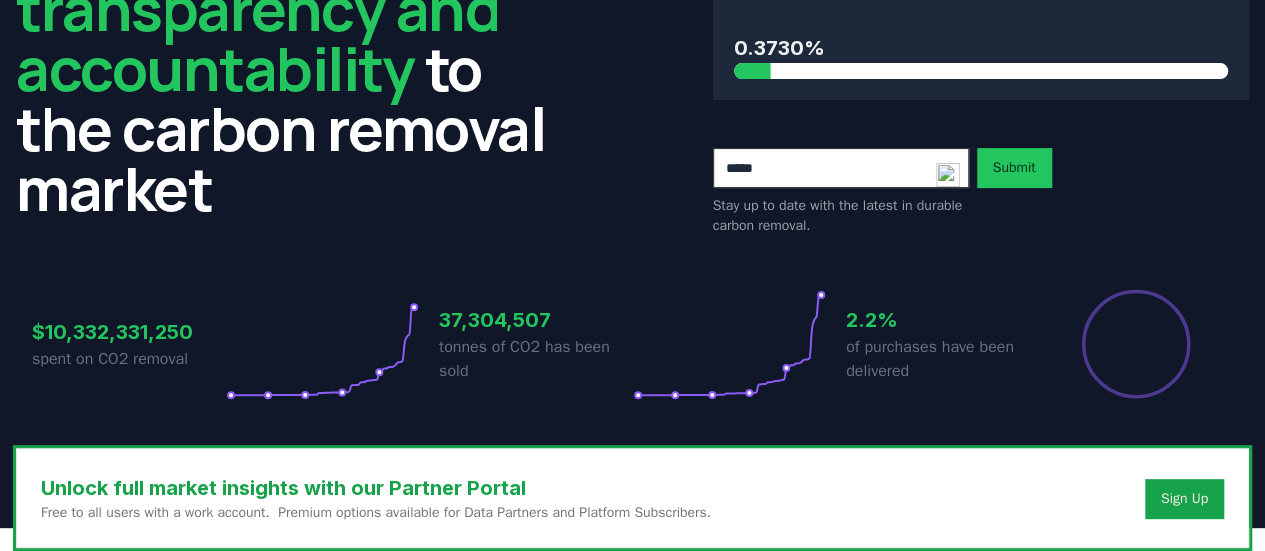 scroll, scrollTop: 200, scrollLeft: 0, axis: vertical 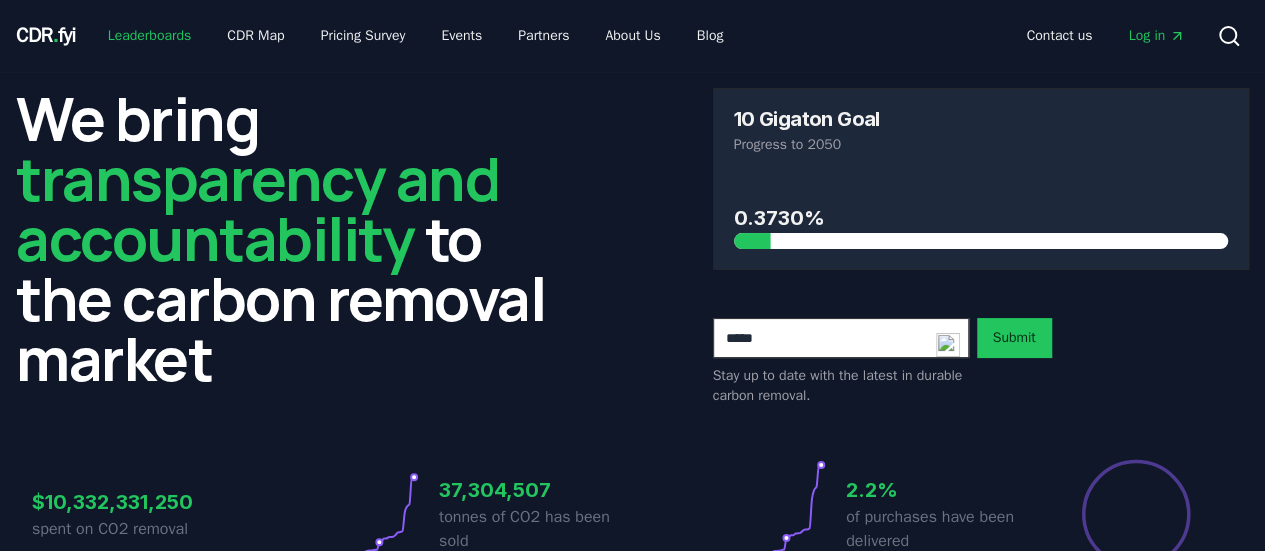 click on "Leaderboards" at bounding box center [150, 36] 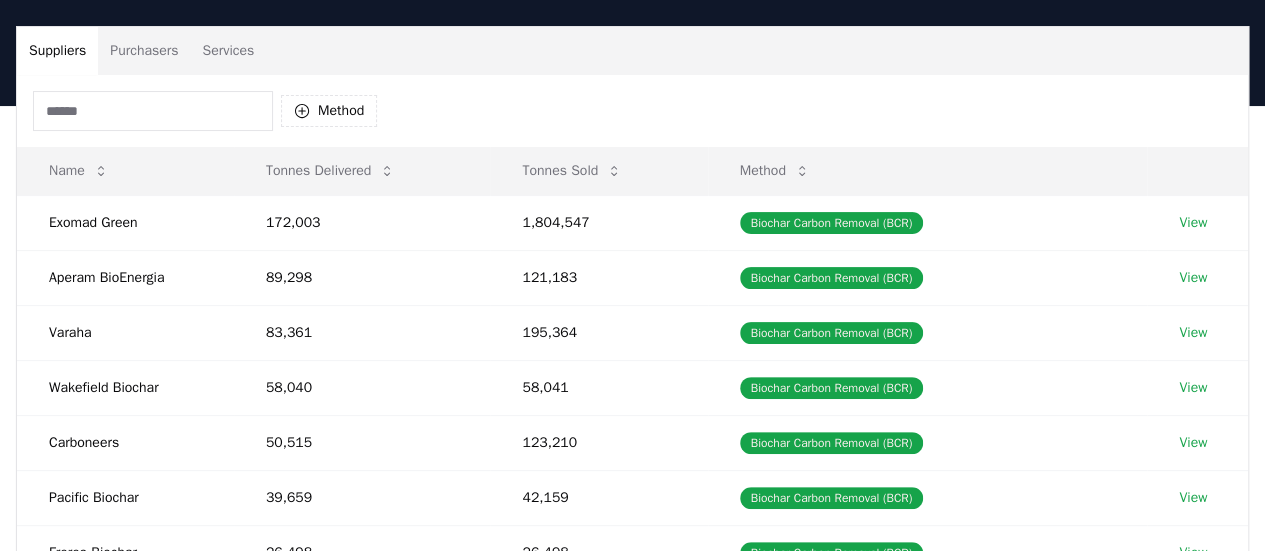 scroll, scrollTop: 131, scrollLeft: 0, axis: vertical 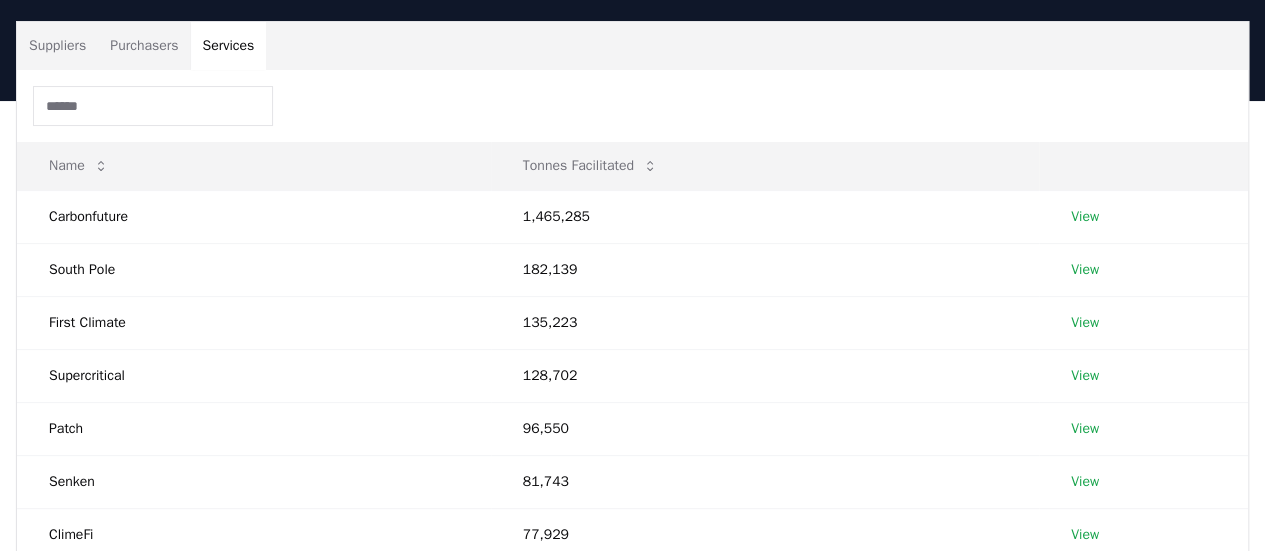 click on "Services" at bounding box center (229, 46) 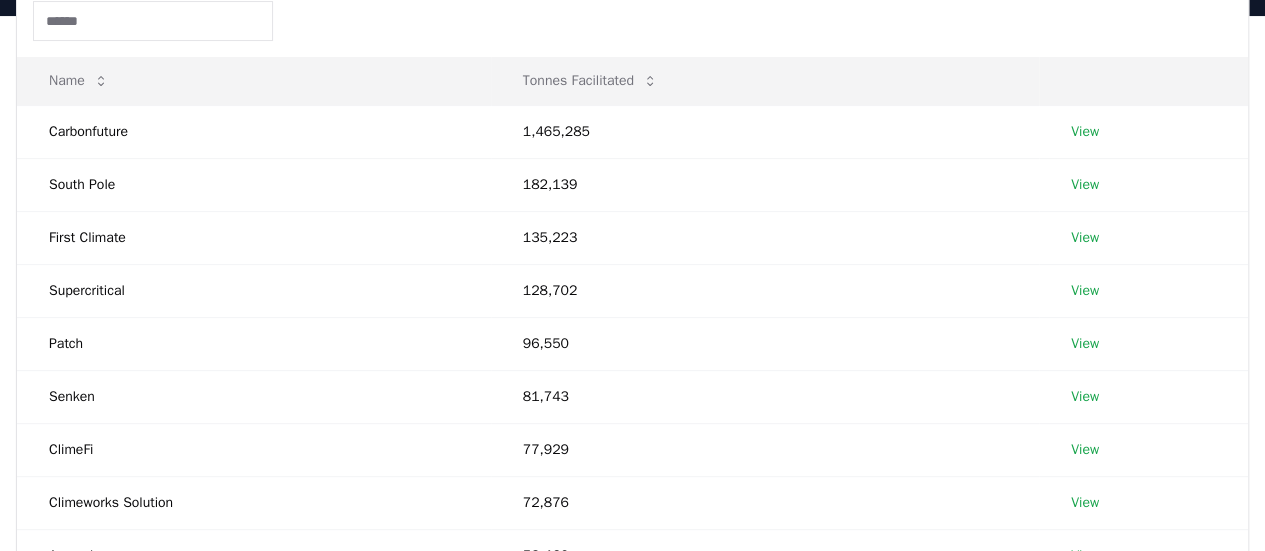 scroll, scrollTop: 0, scrollLeft: 0, axis: both 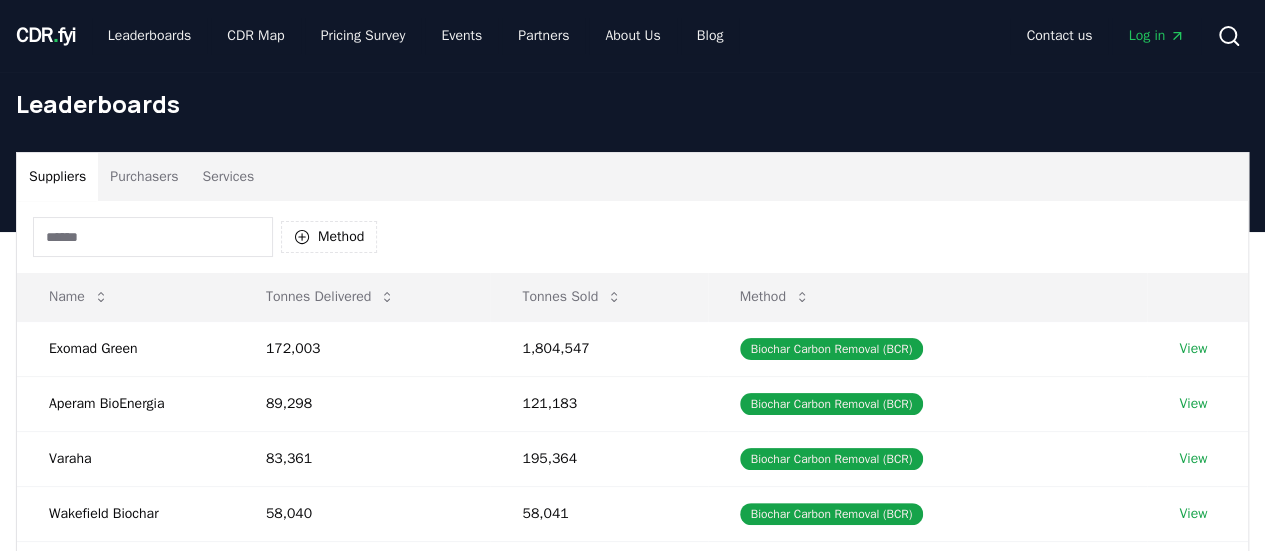 click on "Suppliers" at bounding box center [57, 177] 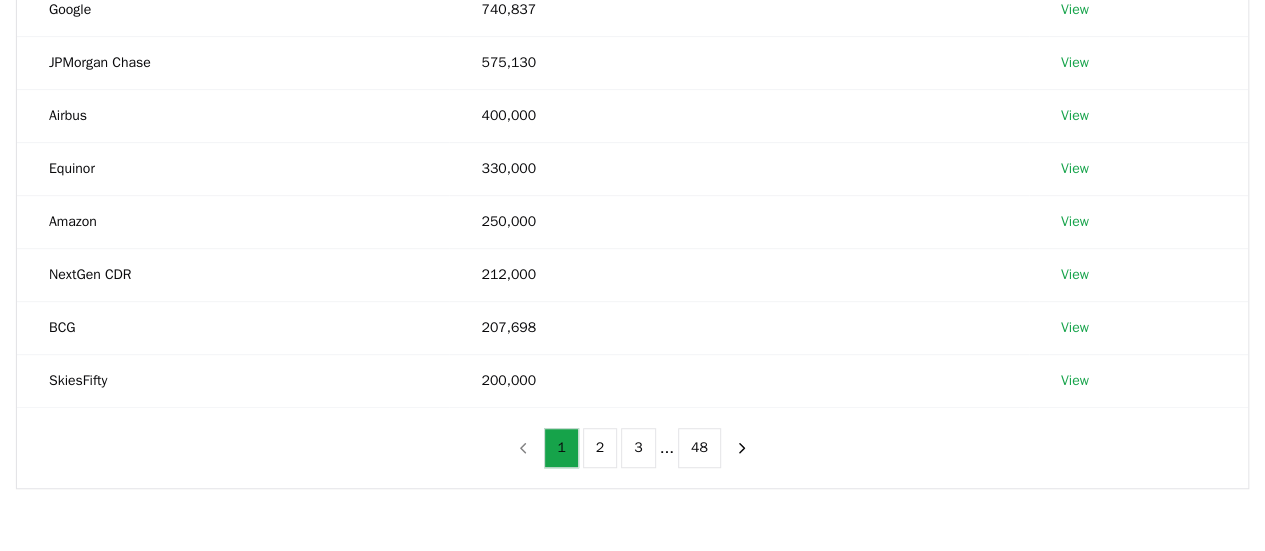 scroll, scrollTop: 440, scrollLeft: 0, axis: vertical 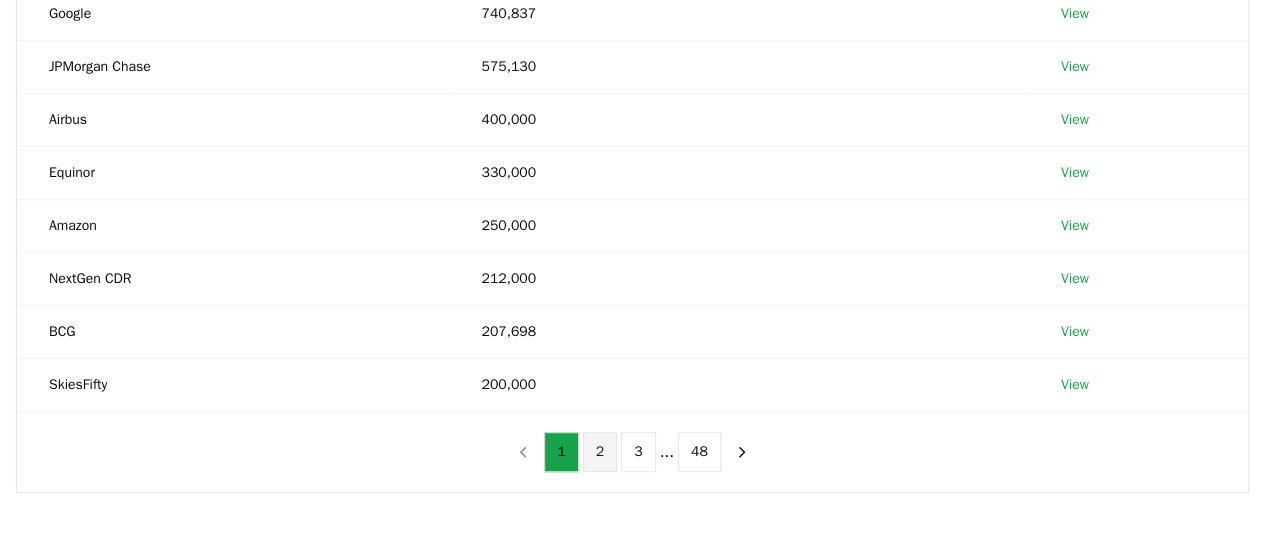 click on "2" at bounding box center [600, 452] 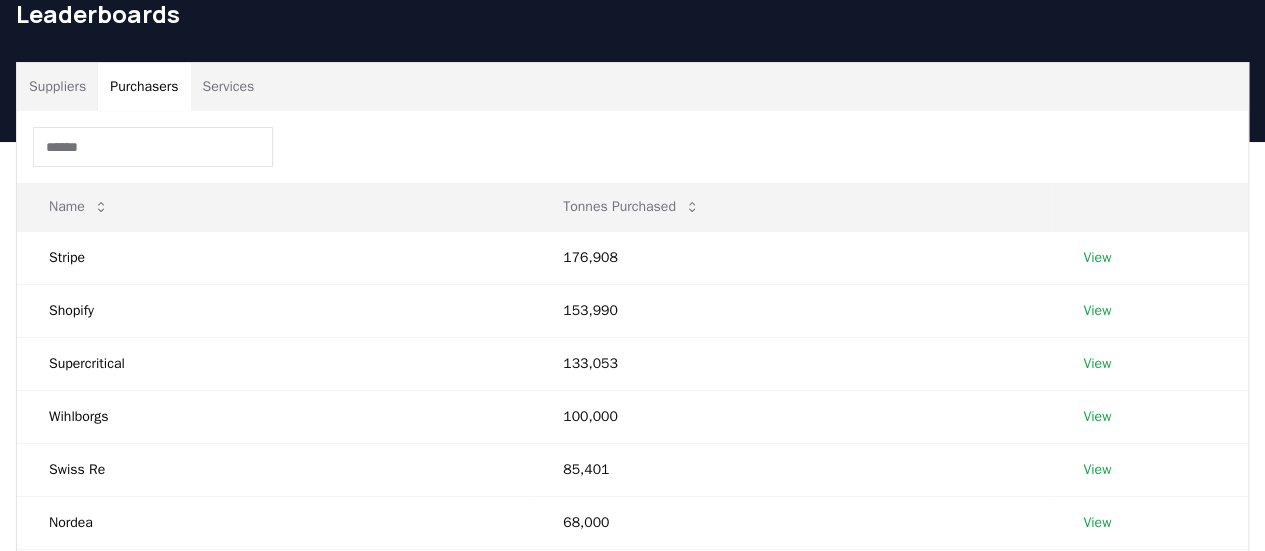 scroll, scrollTop: 89, scrollLeft: 0, axis: vertical 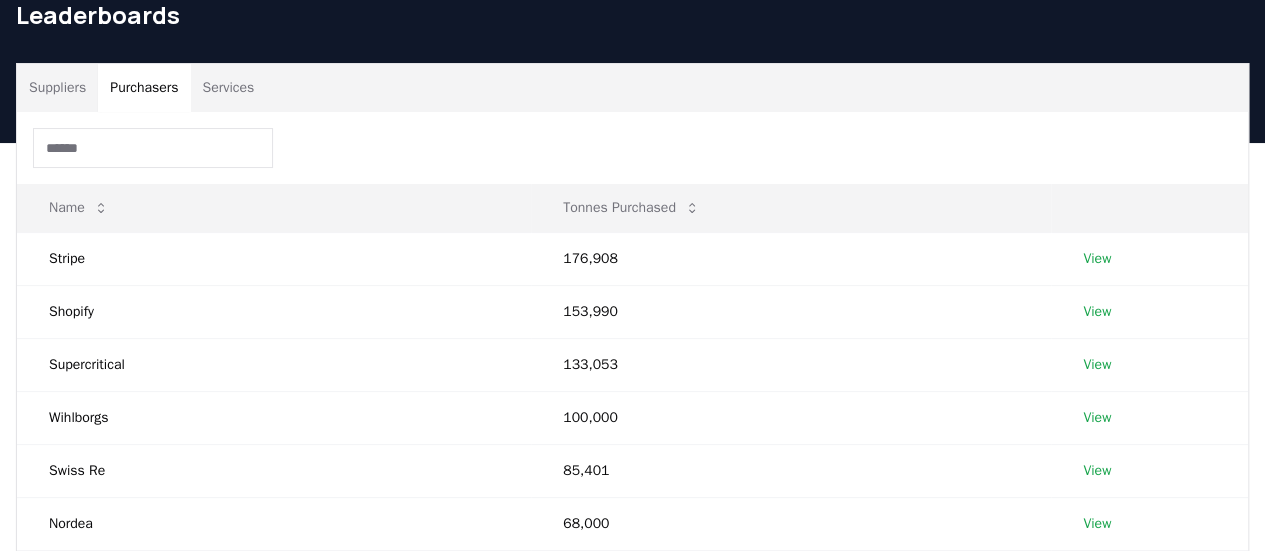 click on "Purchasers" at bounding box center [144, 88] 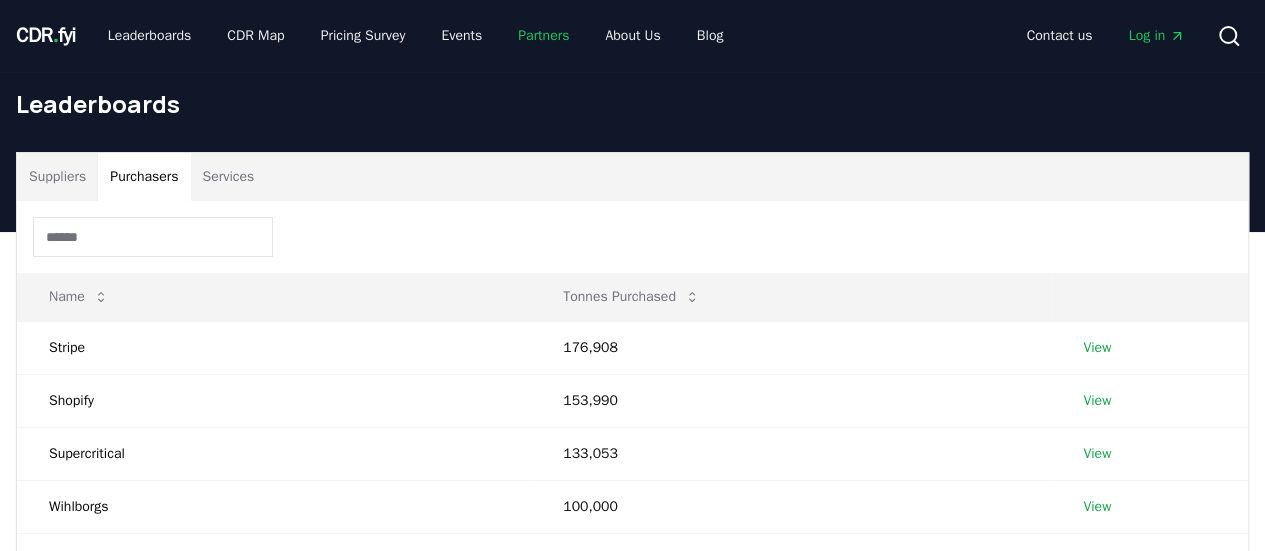 click on "Partners" at bounding box center [543, 36] 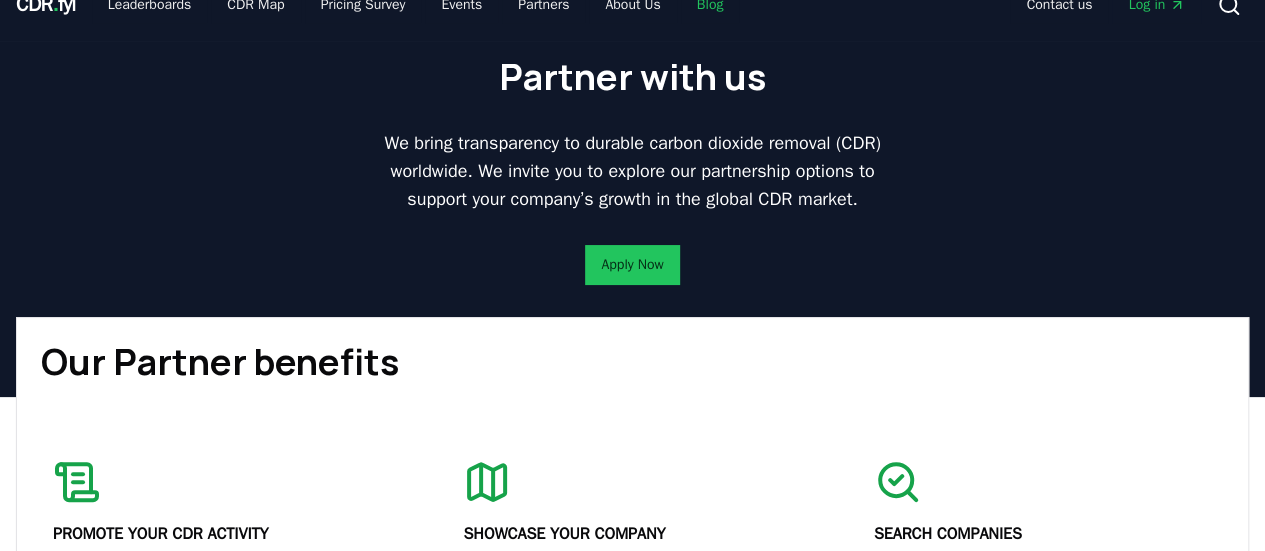 scroll, scrollTop: 0, scrollLeft: 0, axis: both 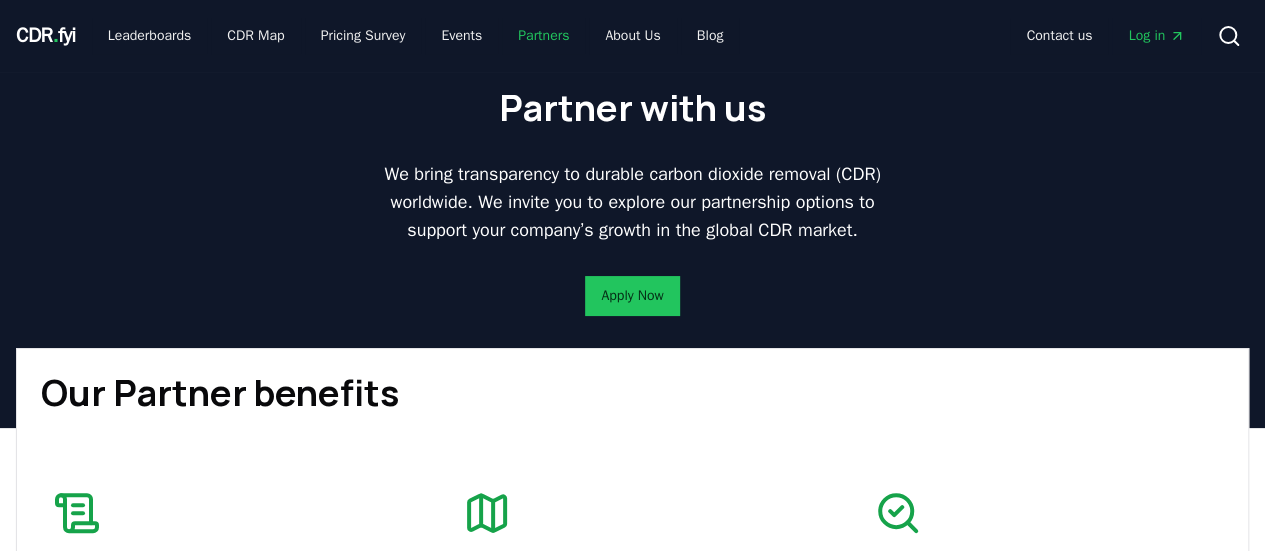 click on "Partners" at bounding box center (543, 36) 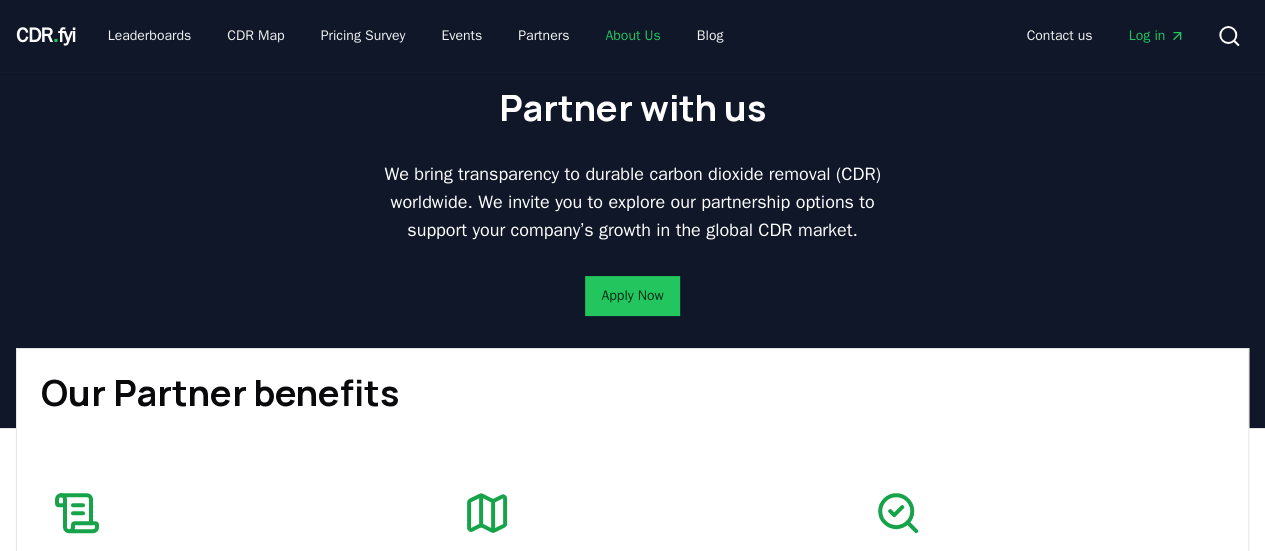 click on "About Us" at bounding box center [632, 36] 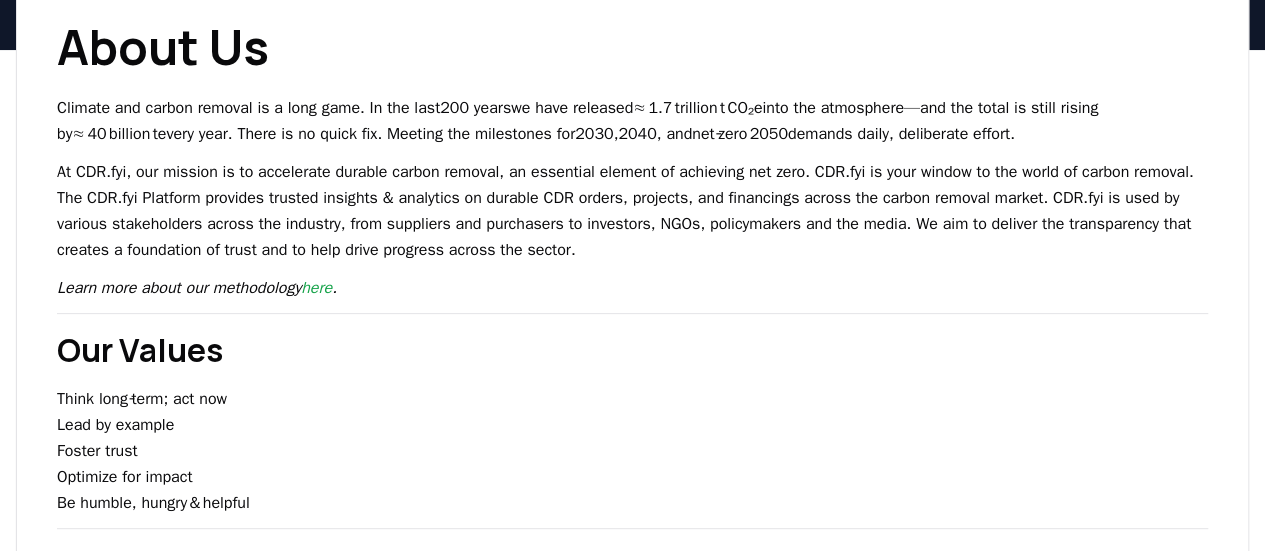 scroll, scrollTop: 150, scrollLeft: 0, axis: vertical 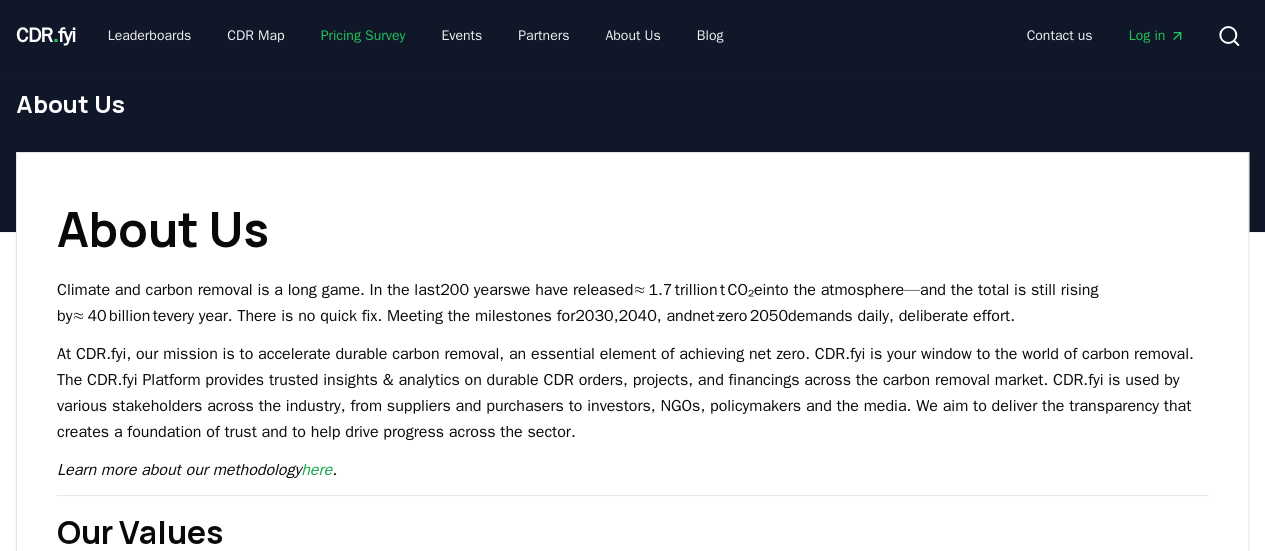 click on "Pricing Survey" at bounding box center (363, 36) 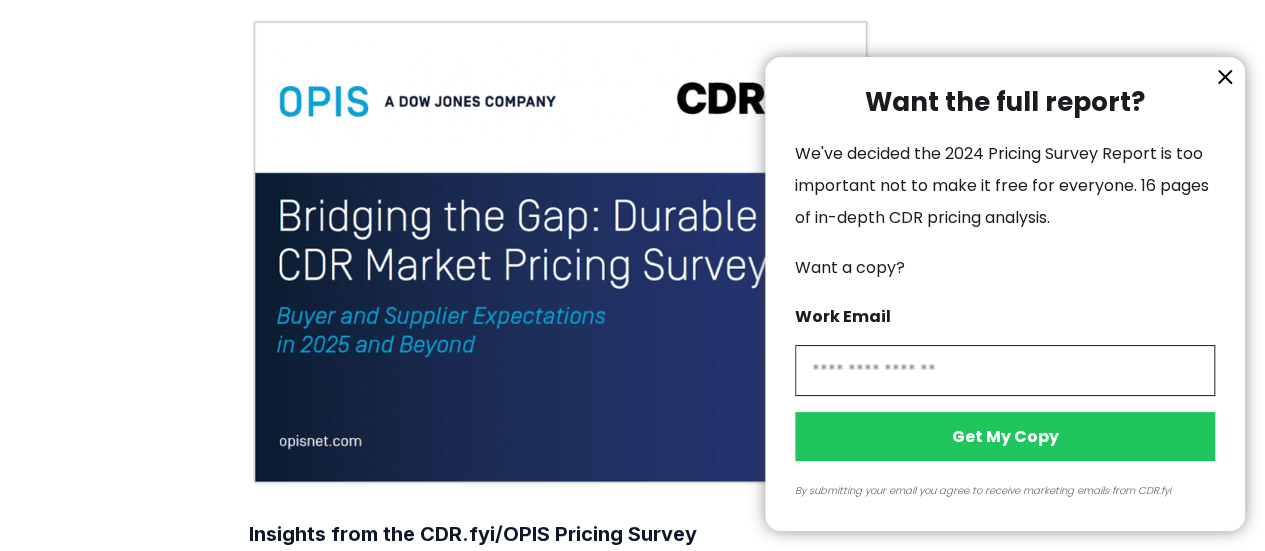scroll, scrollTop: 200, scrollLeft: 0, axis: vertical 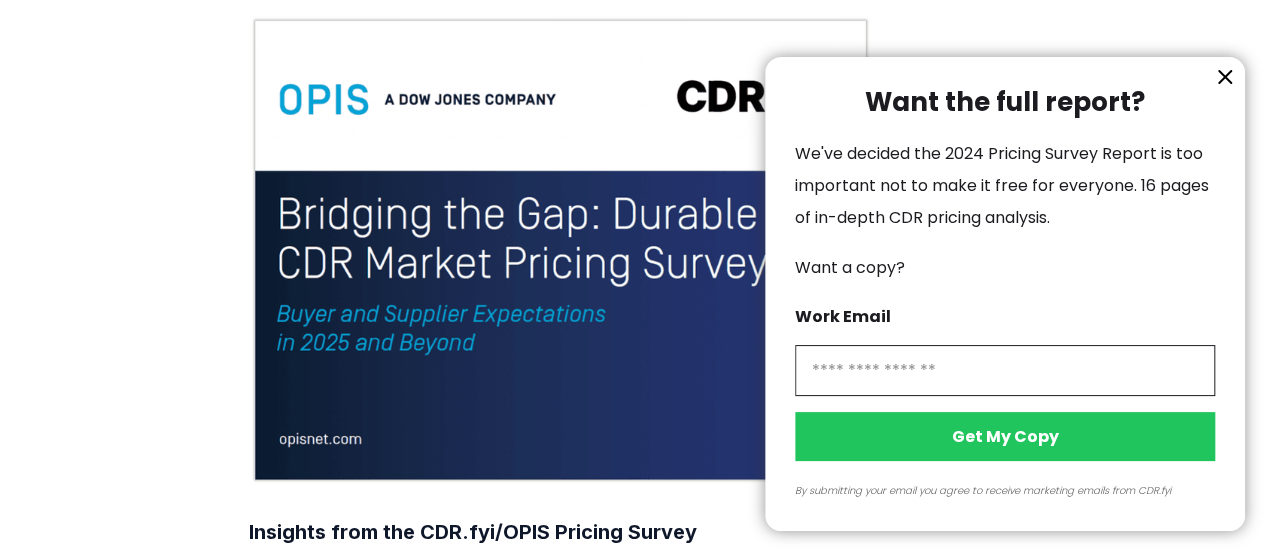 click 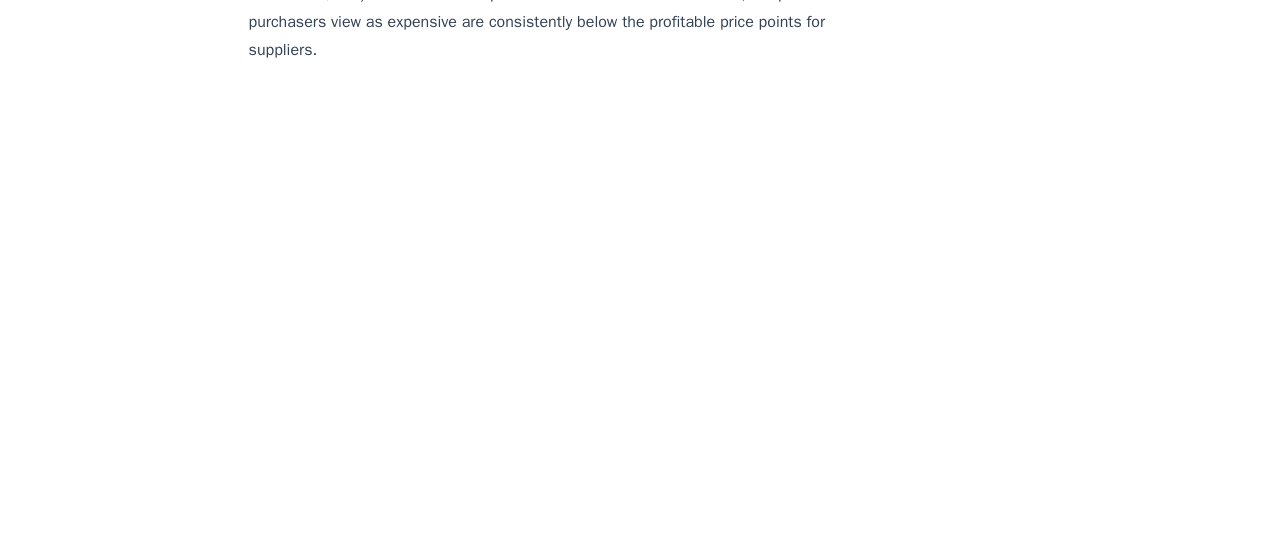 scroll, scrollTop: 1440, scrollLeft: 0, axis: vertical 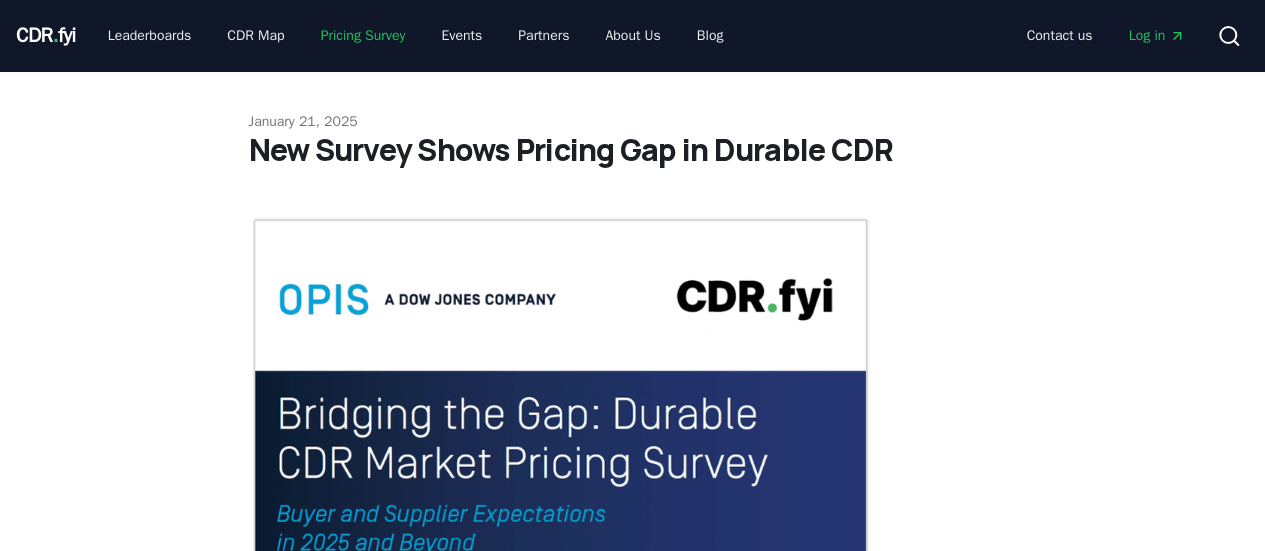 click on "Pricing Survey" at bounding box center [363, 36] 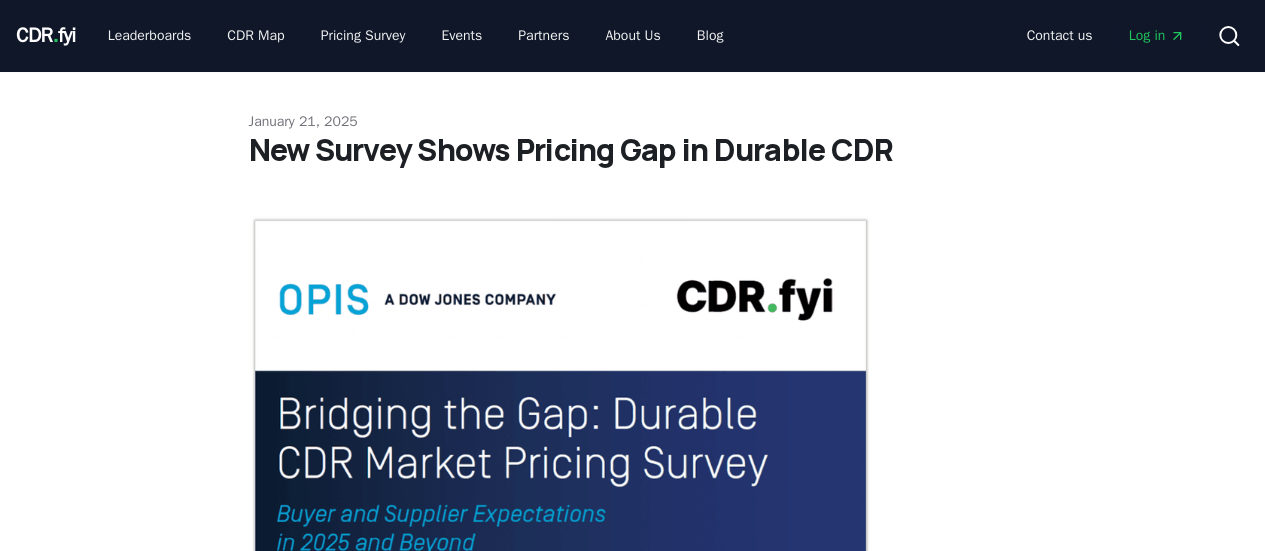 click on "CDR . fyi Leaderboards CDR Map Pricing Survey Events Partners About Us Blog Contact us Log in Search" at bounding box center [632, 36] 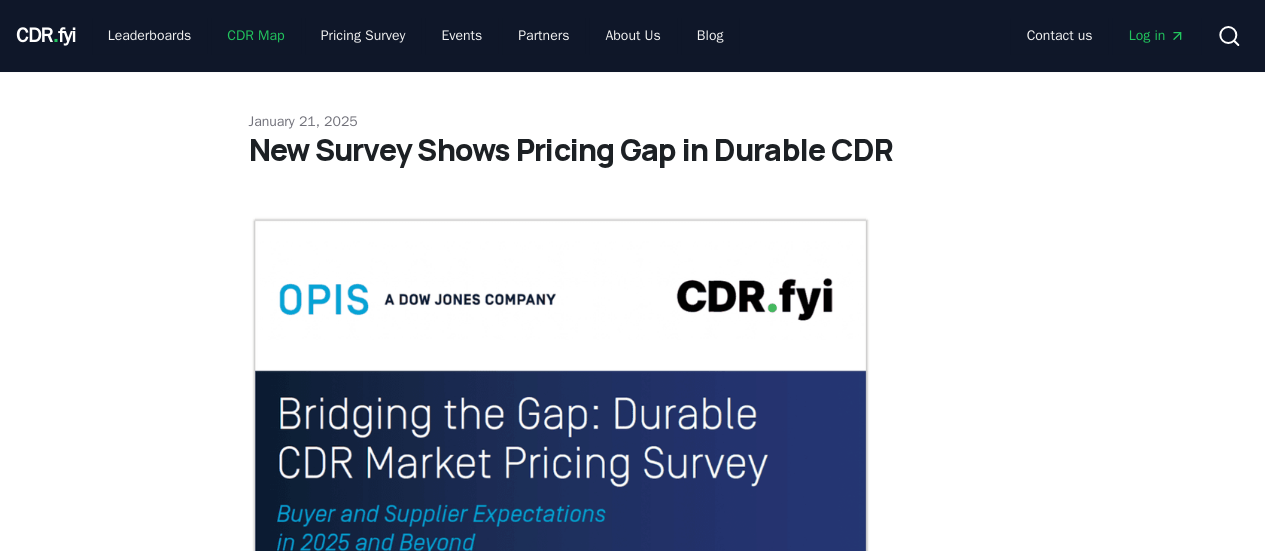 click on "CDR Map" at bounding box center (255, 36) 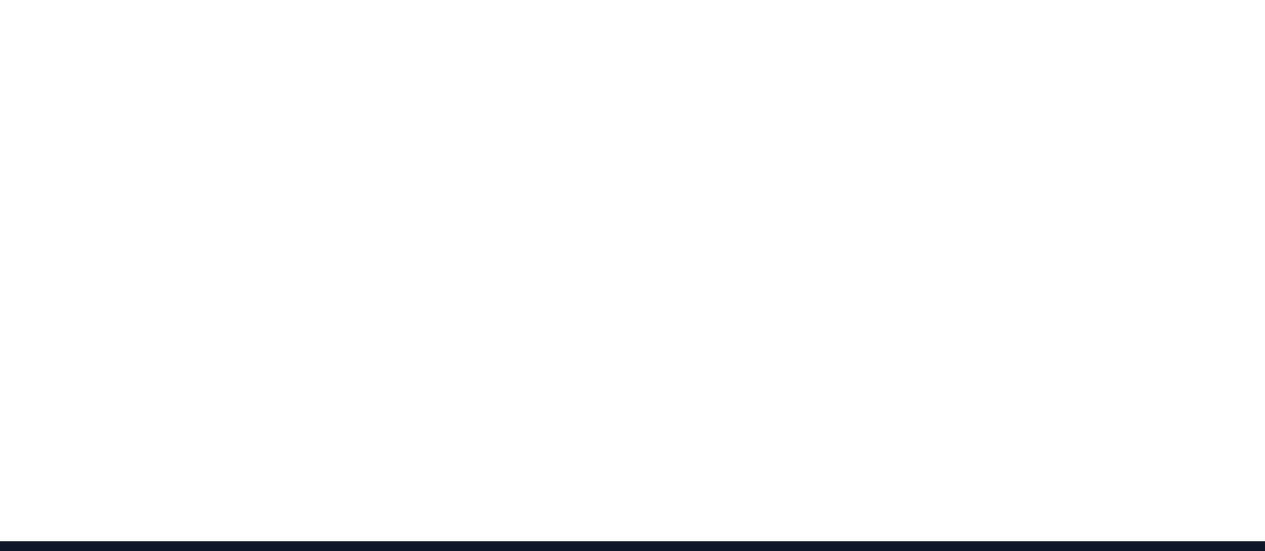 scroll, scrollTop: 325, scrollLeft: 0, axis: vertical 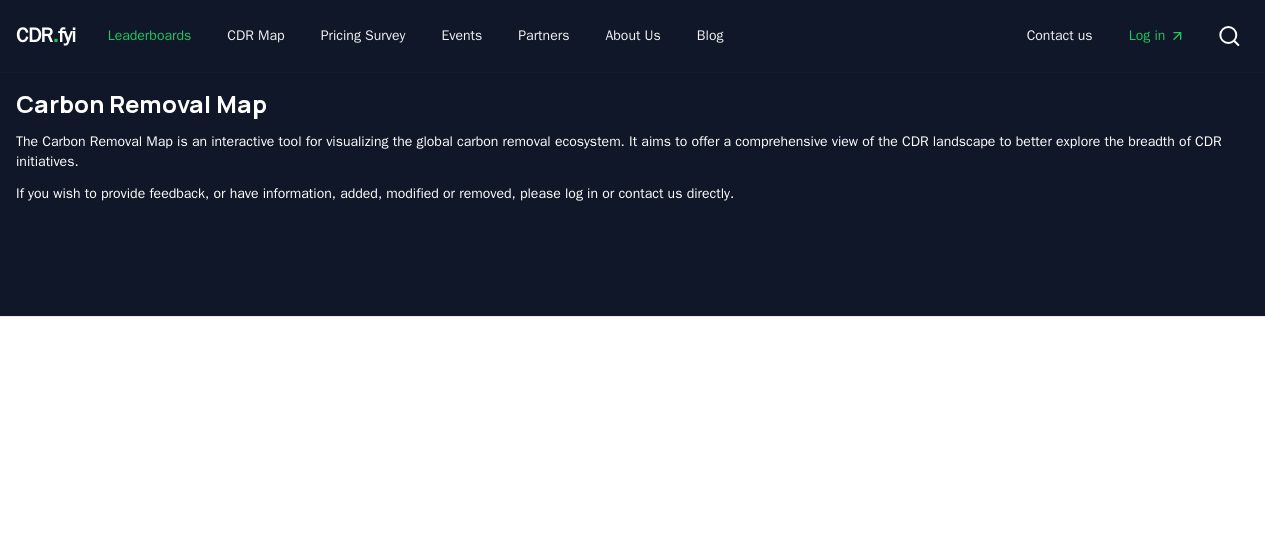 click on "Leaderboards" at bounding box center [150, 36] 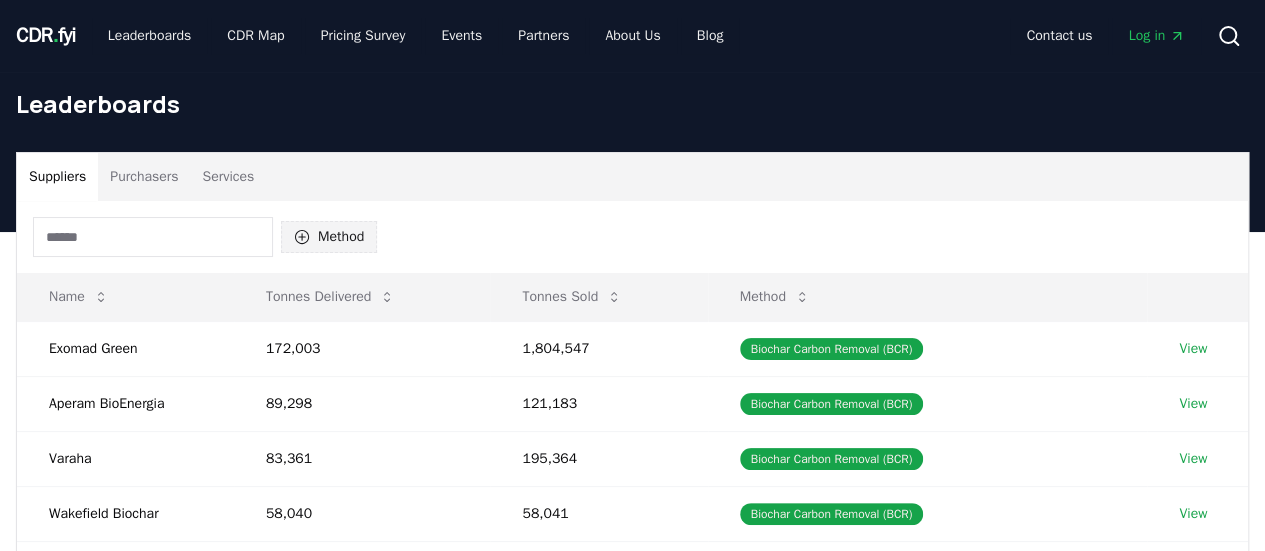 click on "Method" at bounding box center (329, 237) 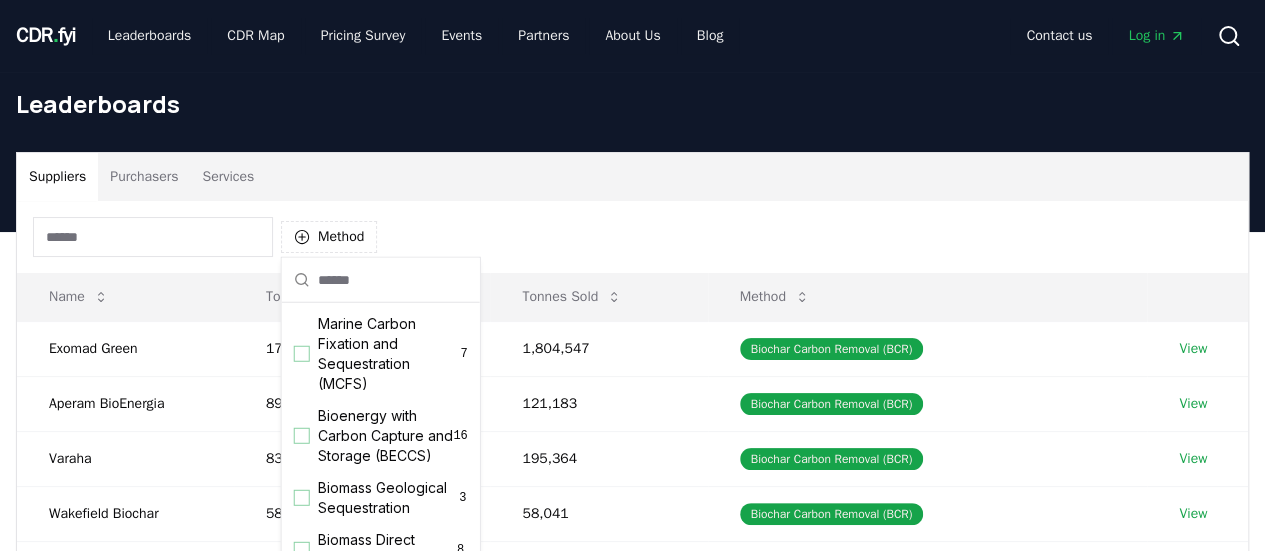 scroll, scrollTop: 86, scrollLeft: 0, axis: vertical 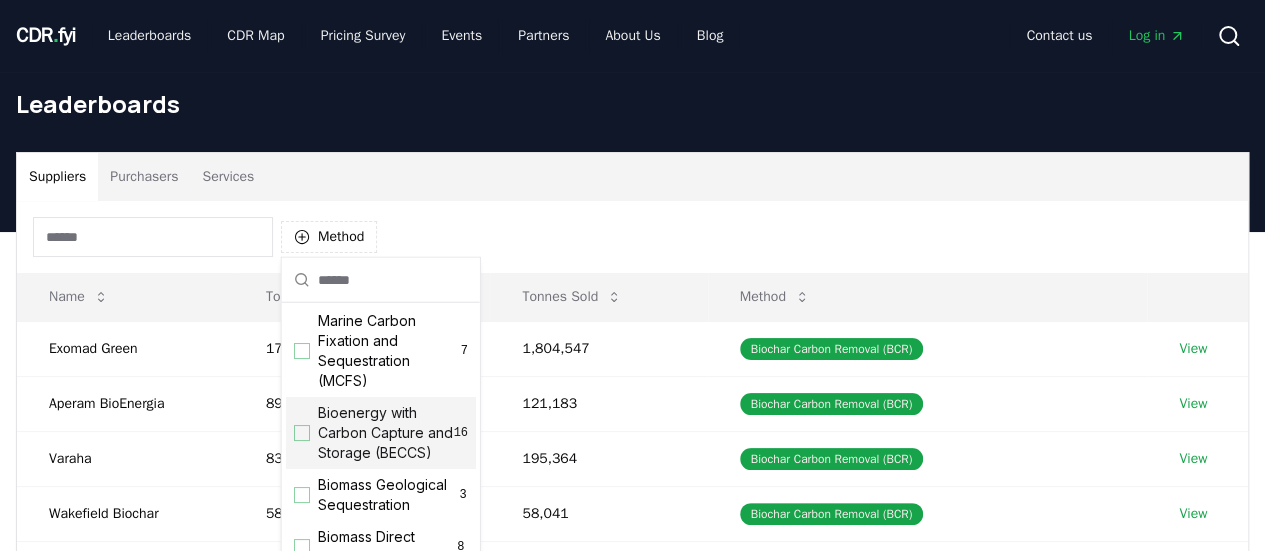 click at bounding box center (302, 433) 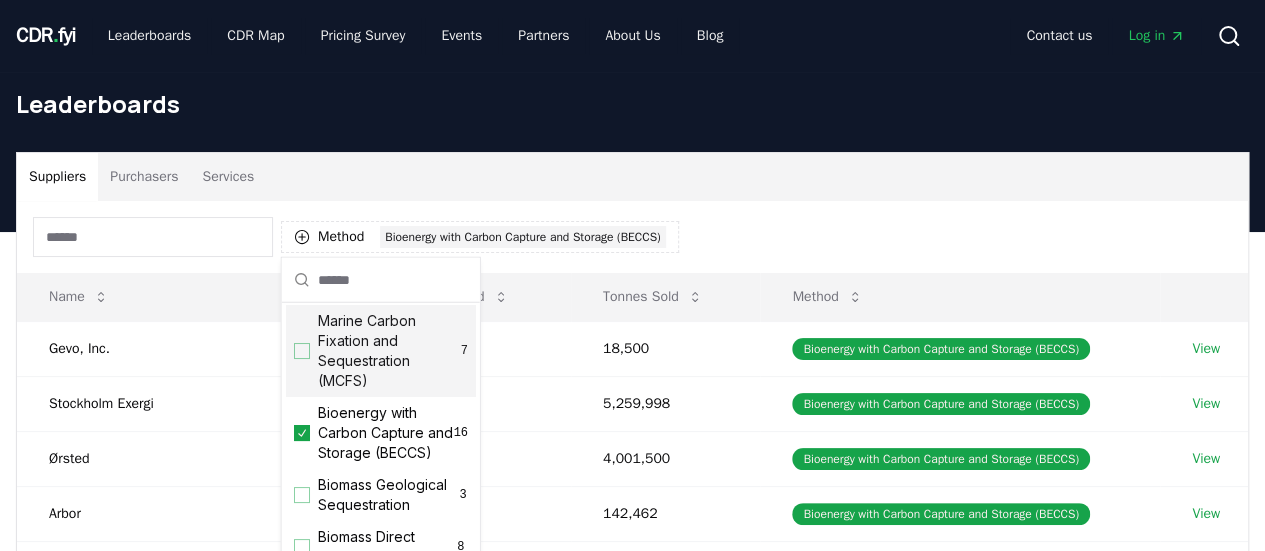 click on "Suppliers Purchasers Services" at bounding box center [632, 177] 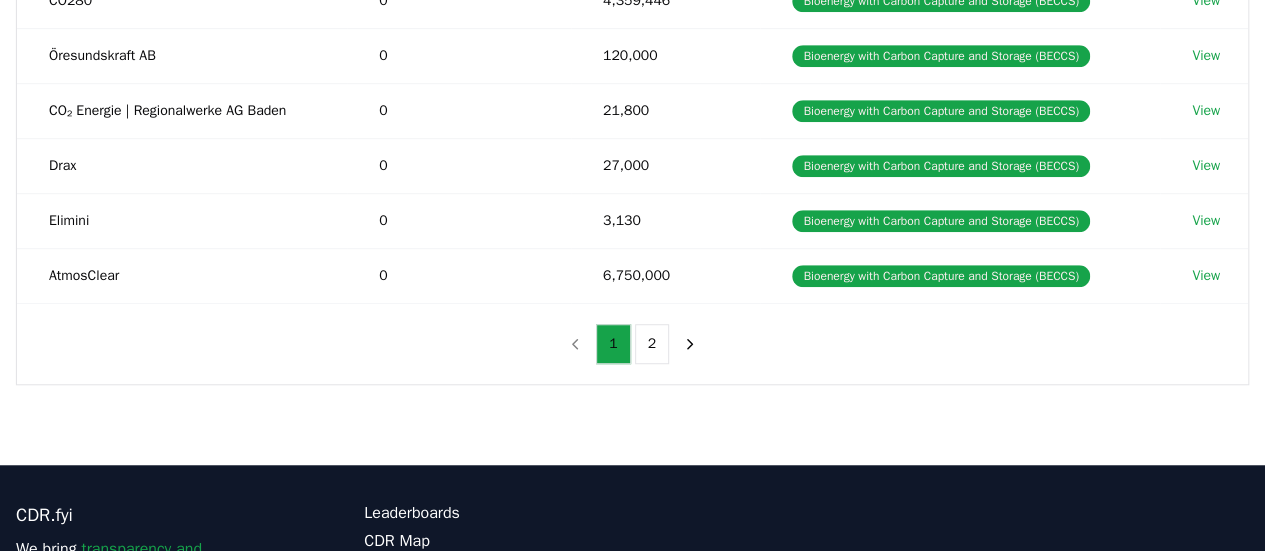 scroll, scrollTop: 578, scrollLeft: 0, axis: vertical 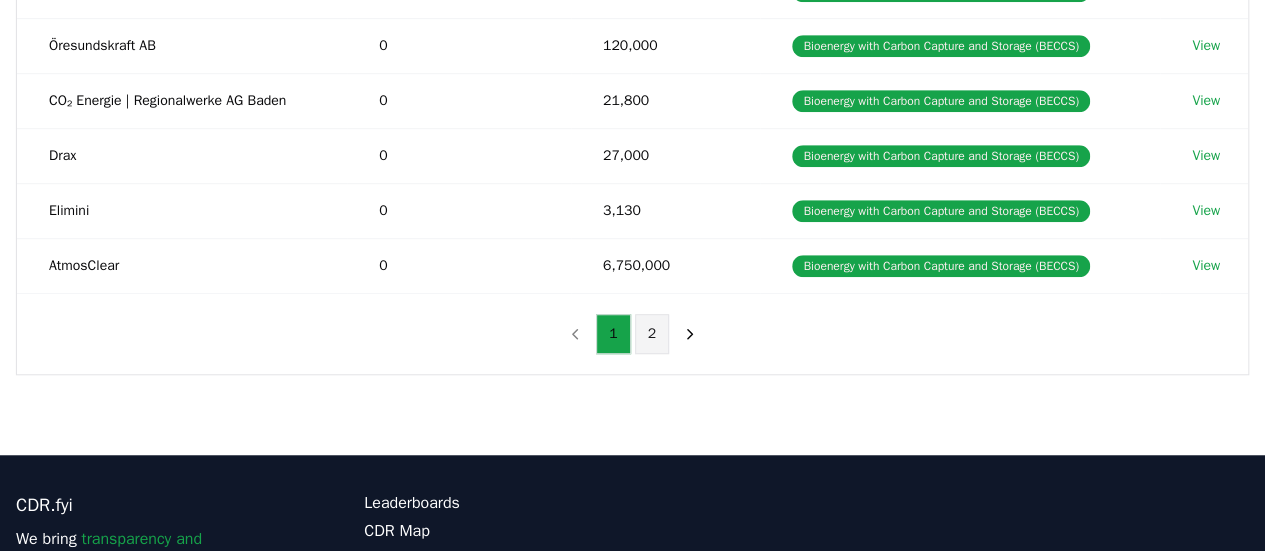click on "2" at bounding box center (652, 334) 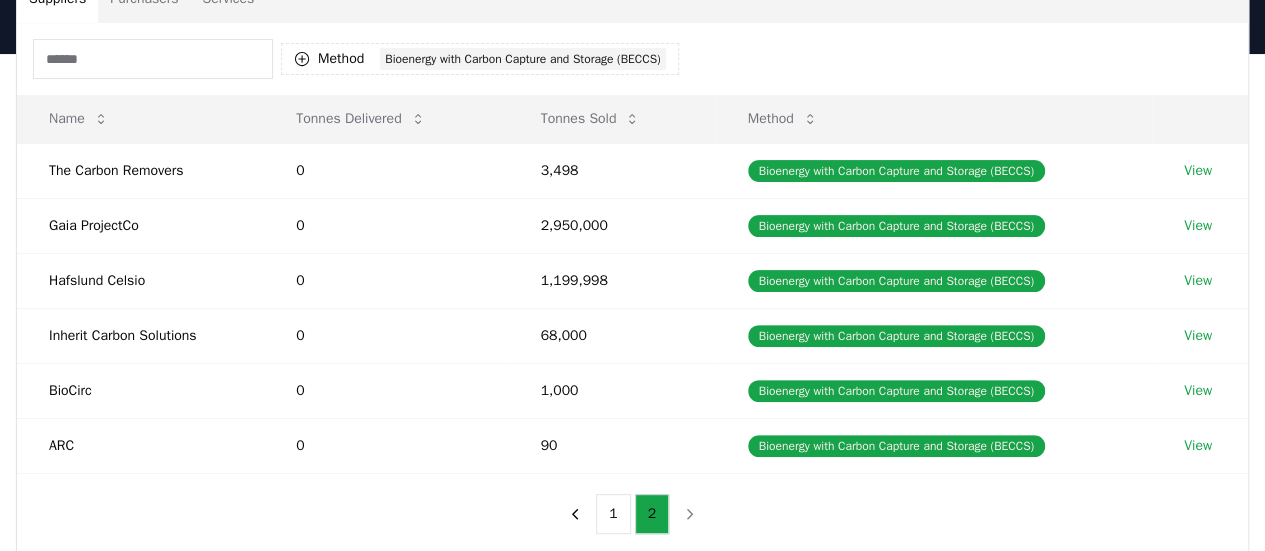 scroll, scrollTop: 170, scrollLeft: 0, axis: vertical 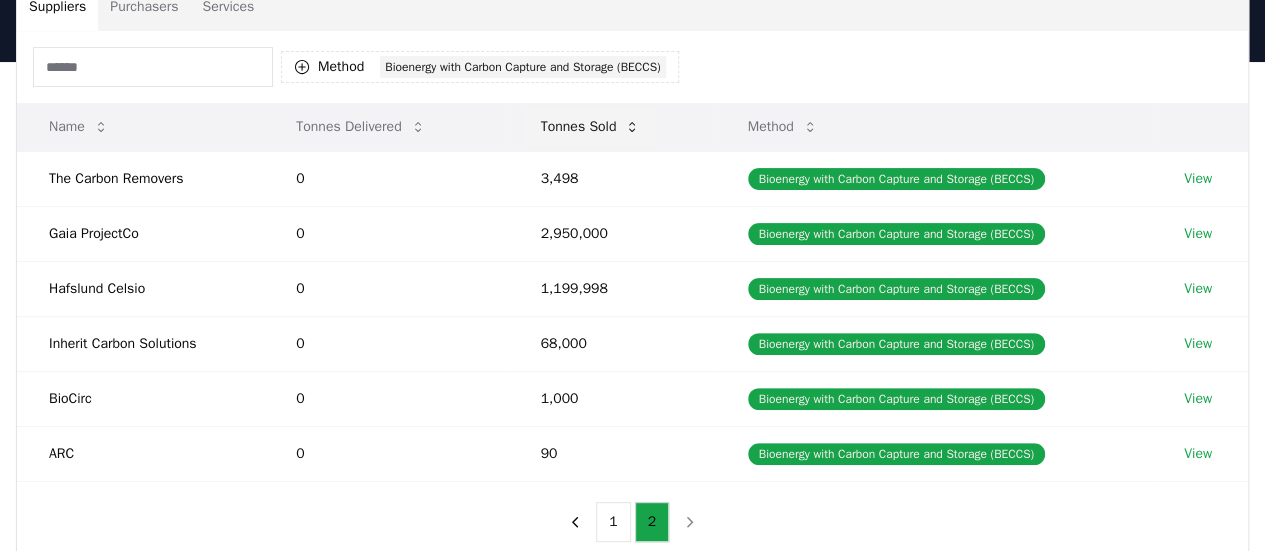 click 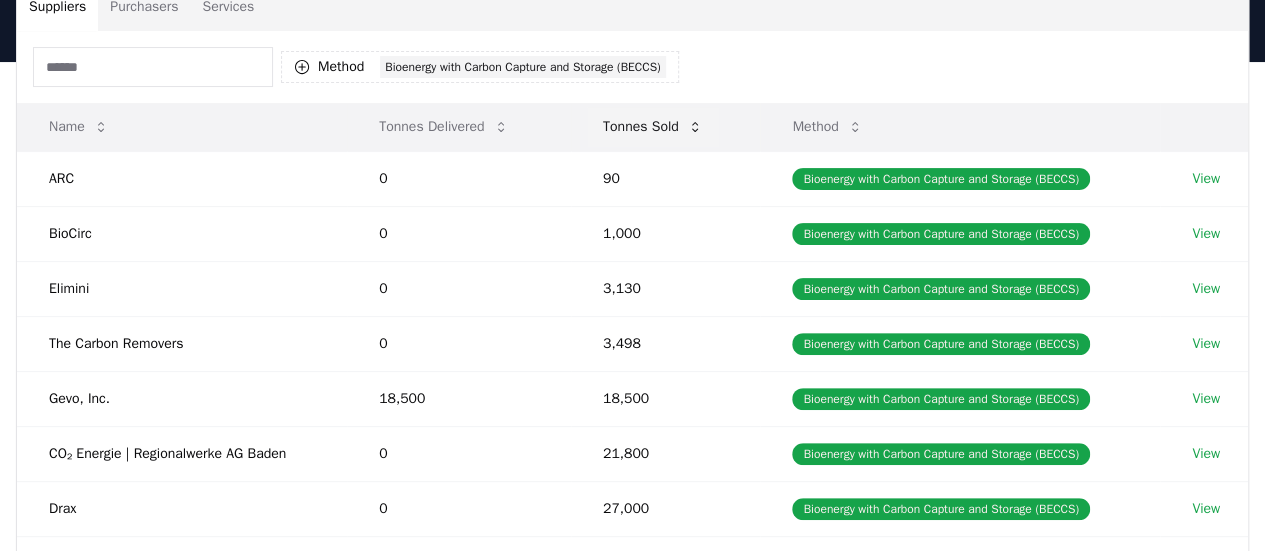 click 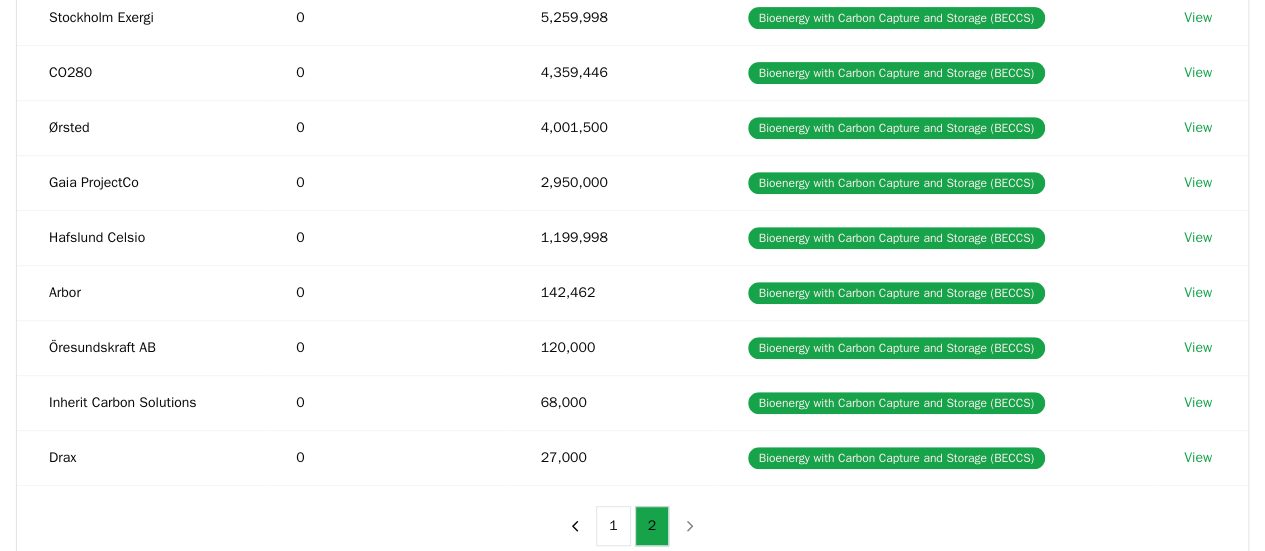 scroll, scrollTop: 370, scrollLeft: 0, axis: vertical 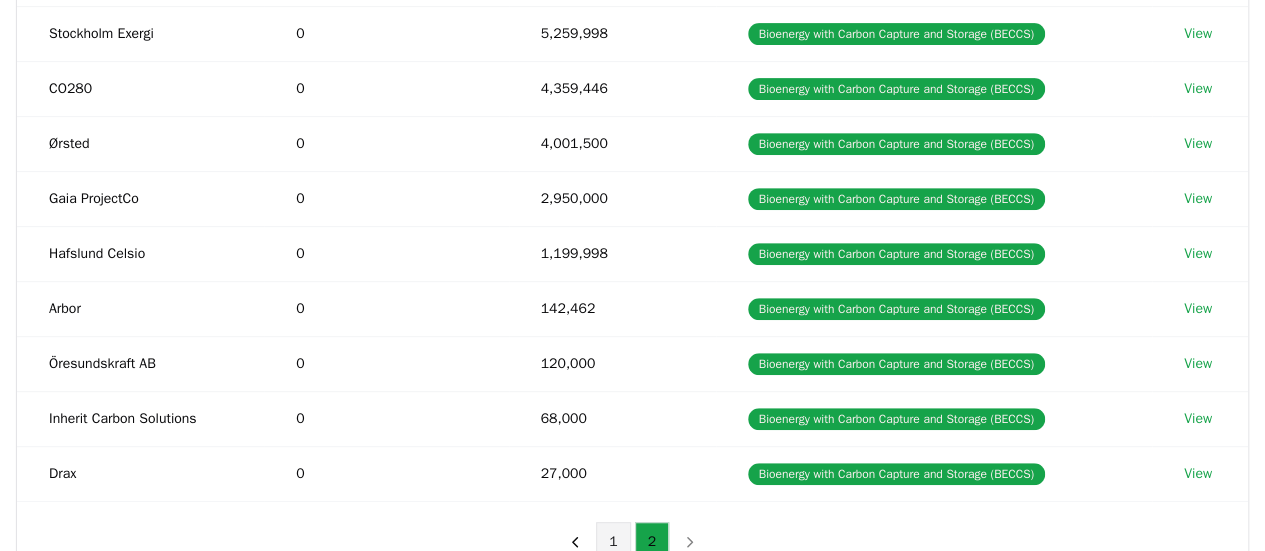 click on "1" at bounding box center [613, 542] 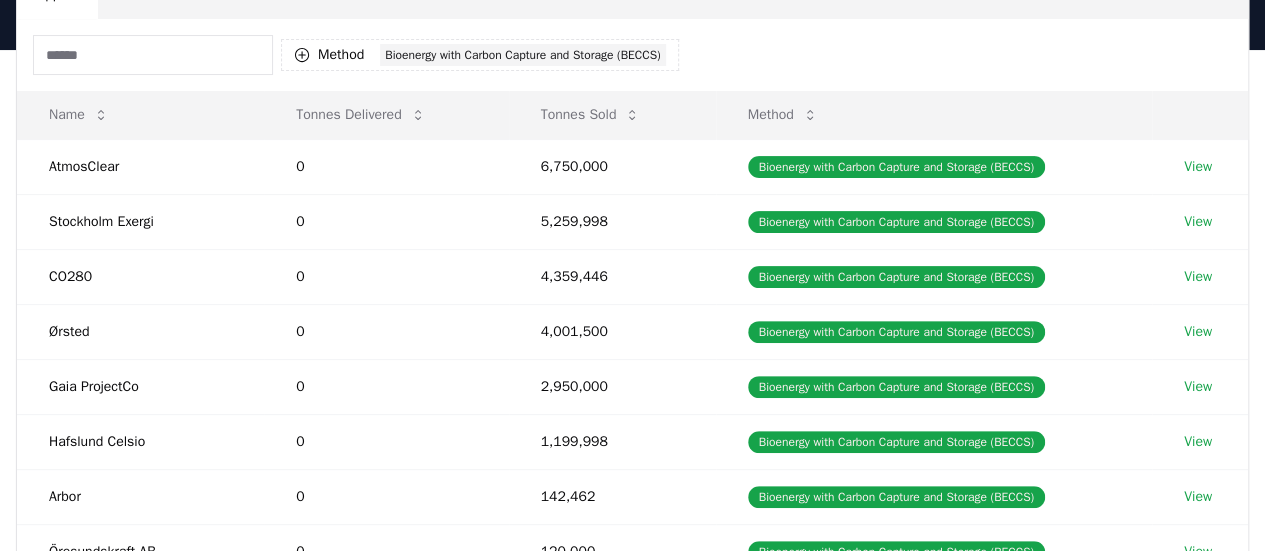 scroll, scrollTop: 177, scrollLeft: 0, axis: vertical 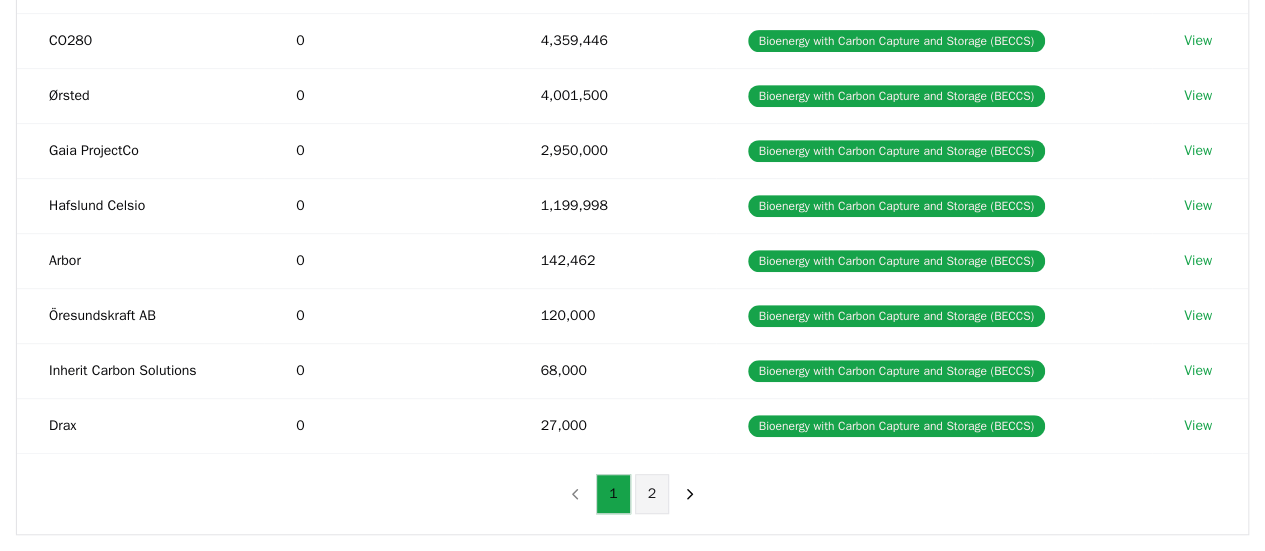 click on "2" at bounding box center (652, 494) 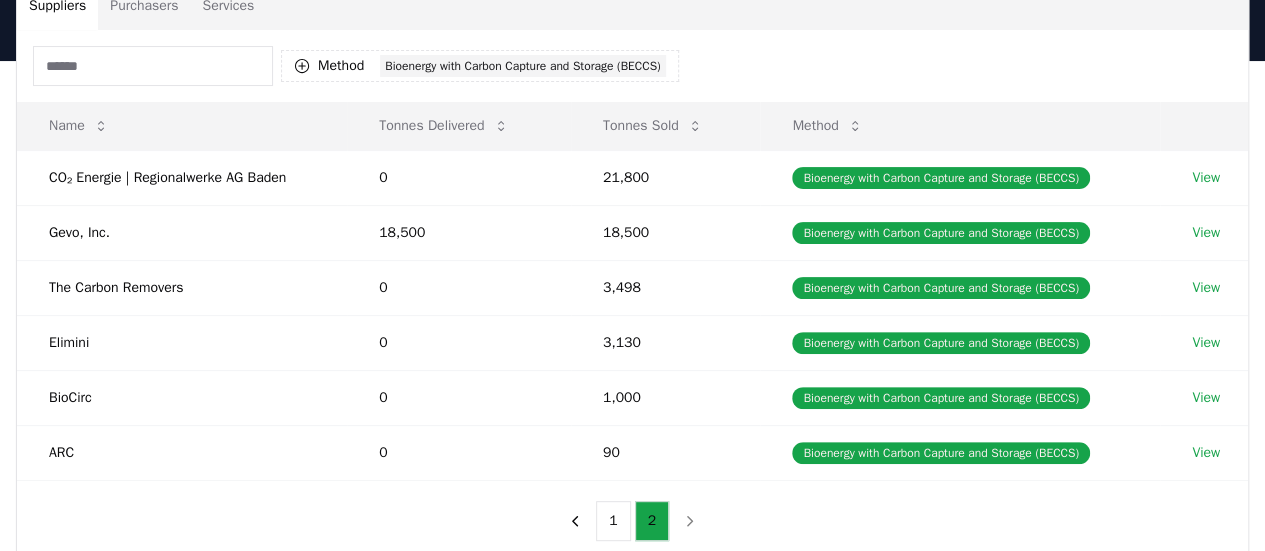 scroll, scrollTop: 168, scrollLeft: 0, axis: vertical 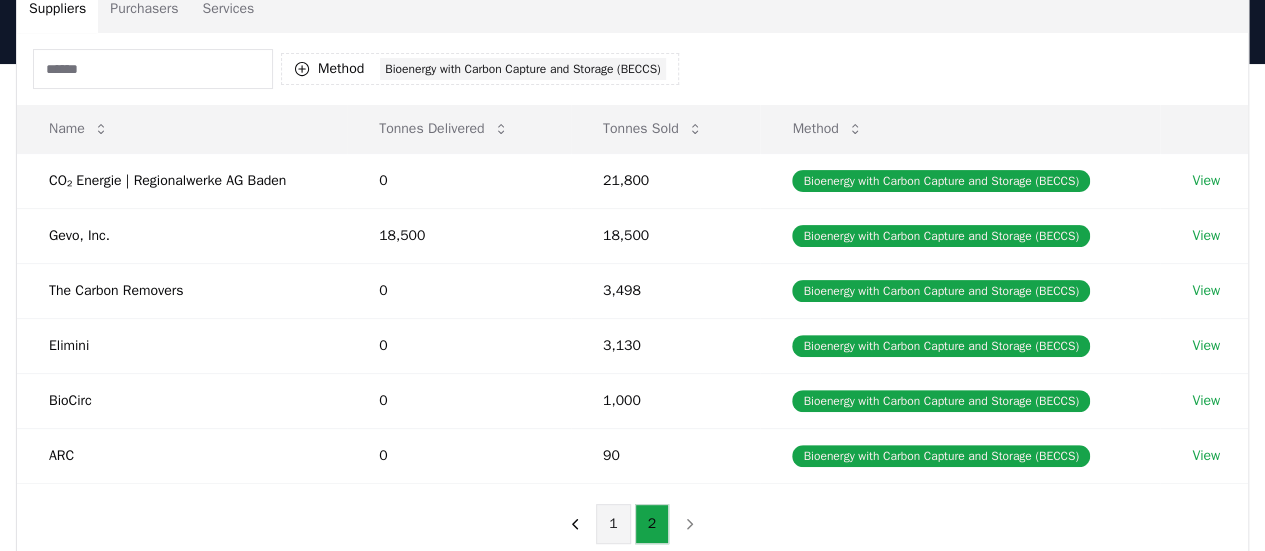 click on "1" at bounding box center (613, 524) 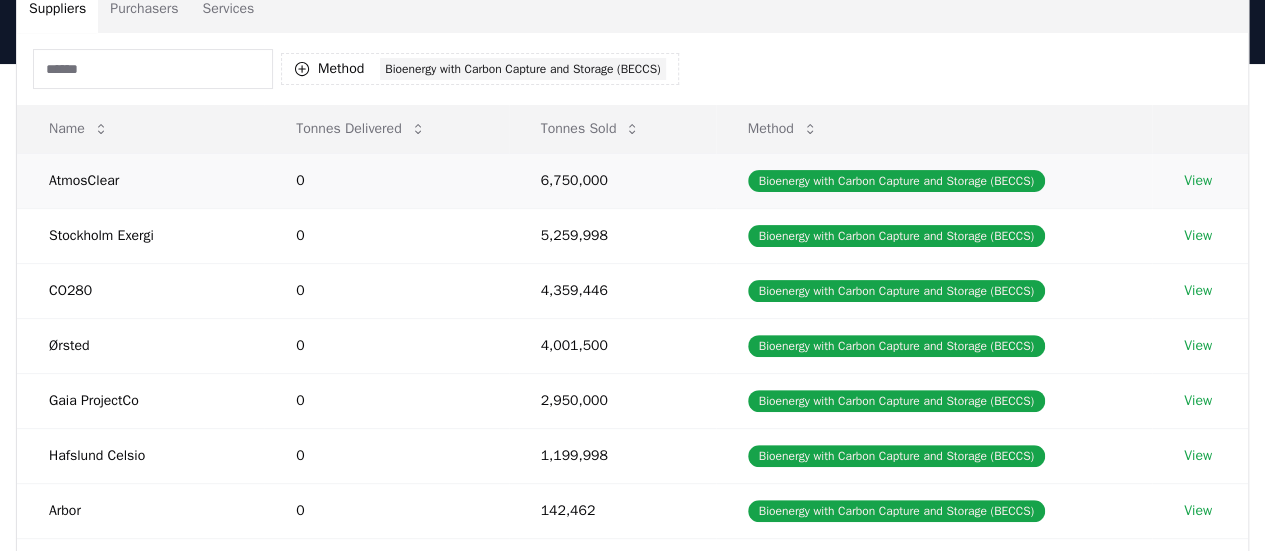 click on "View" at bounding box center [1198, 181] 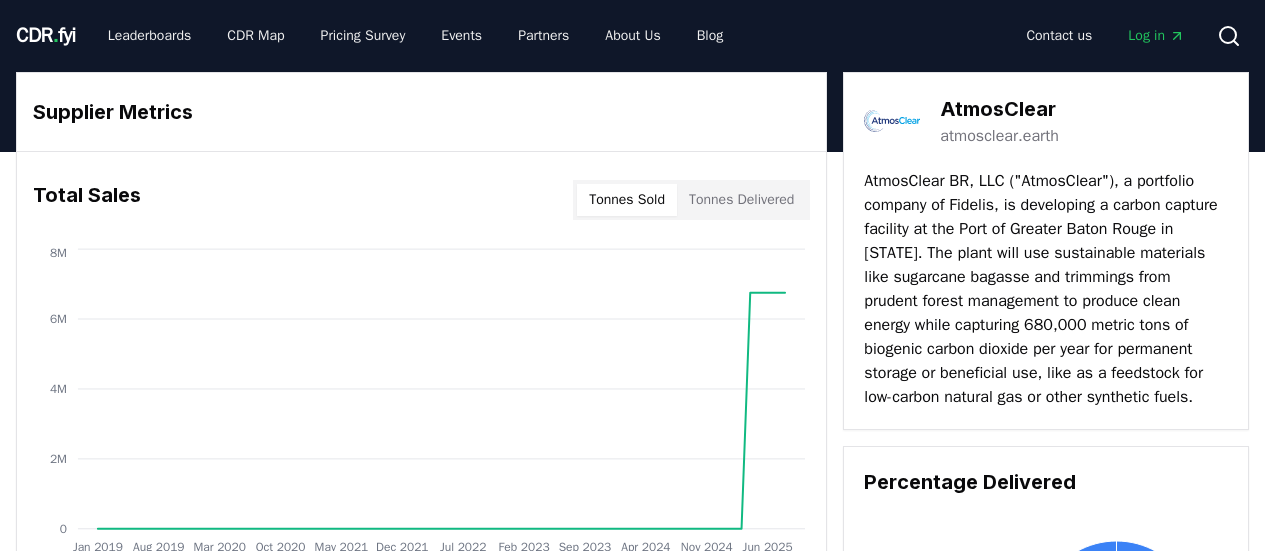 scroll, scrollTop: 0, scrollLeft: 0, axis: both 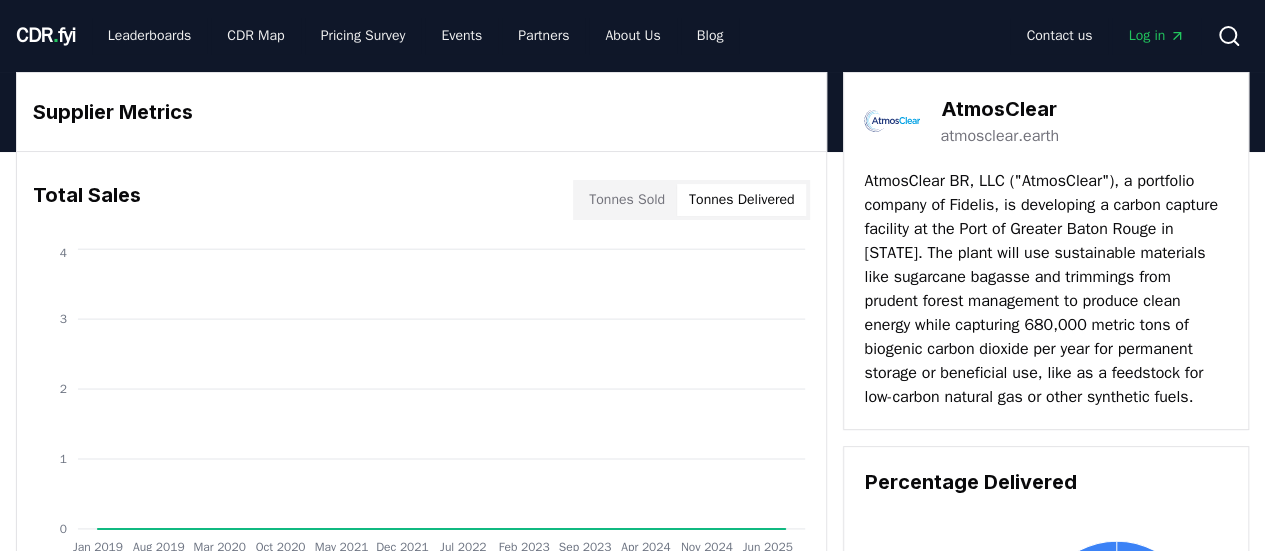 click on "Tonnes Delivered" at bounding box center (741, 200) 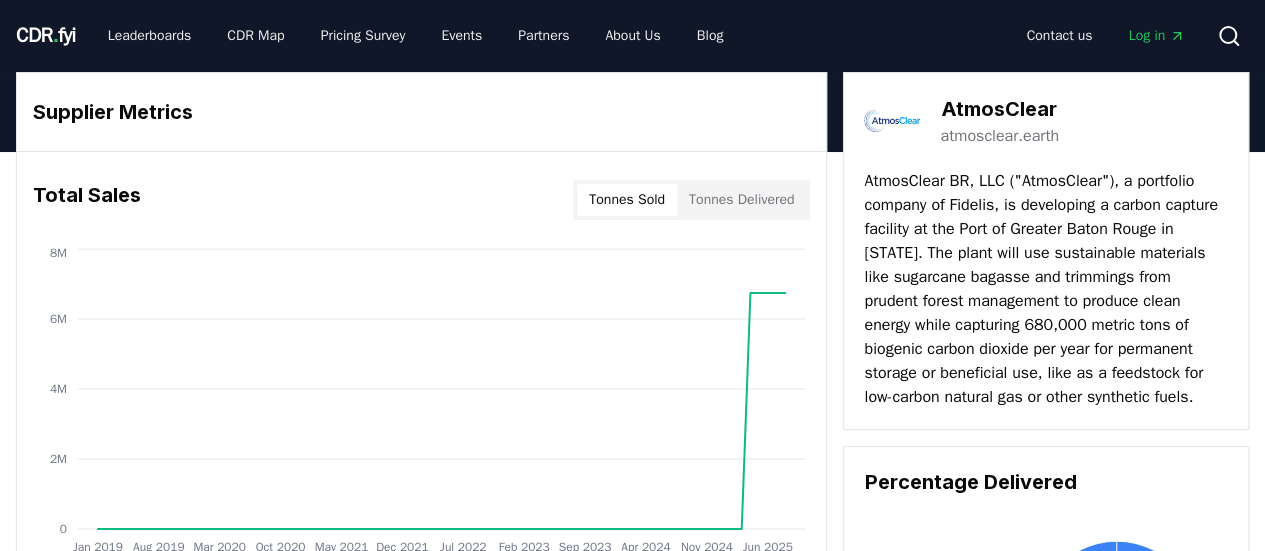 click on "Tonnes Sold" at bounding box center [627, 200] 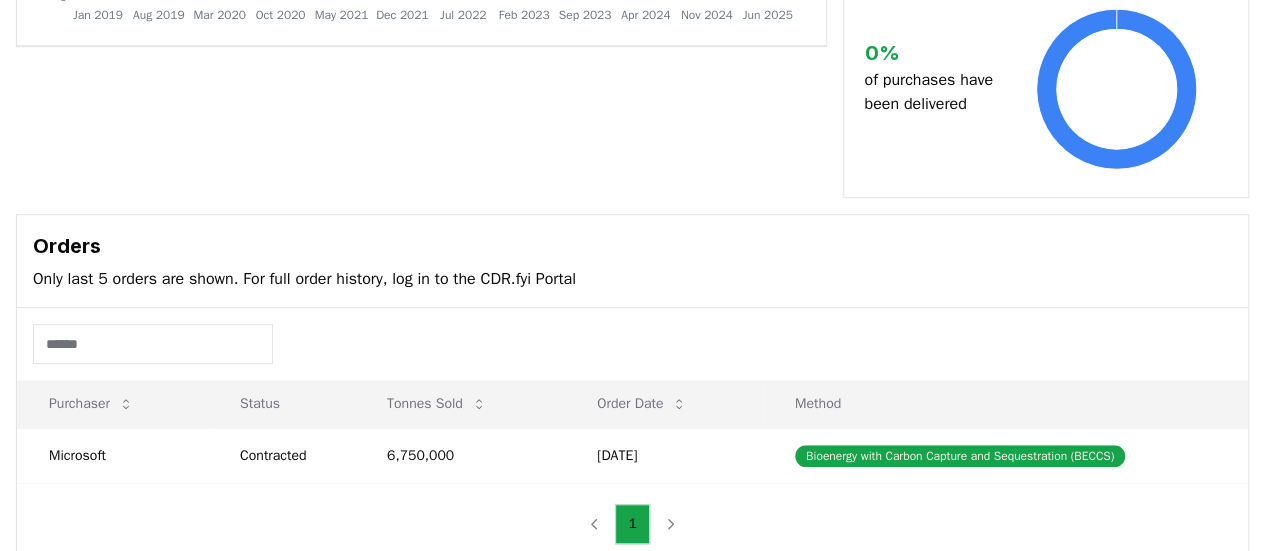 scroll, scrollTop: 814, scrollLeft: 0, axis: vertical 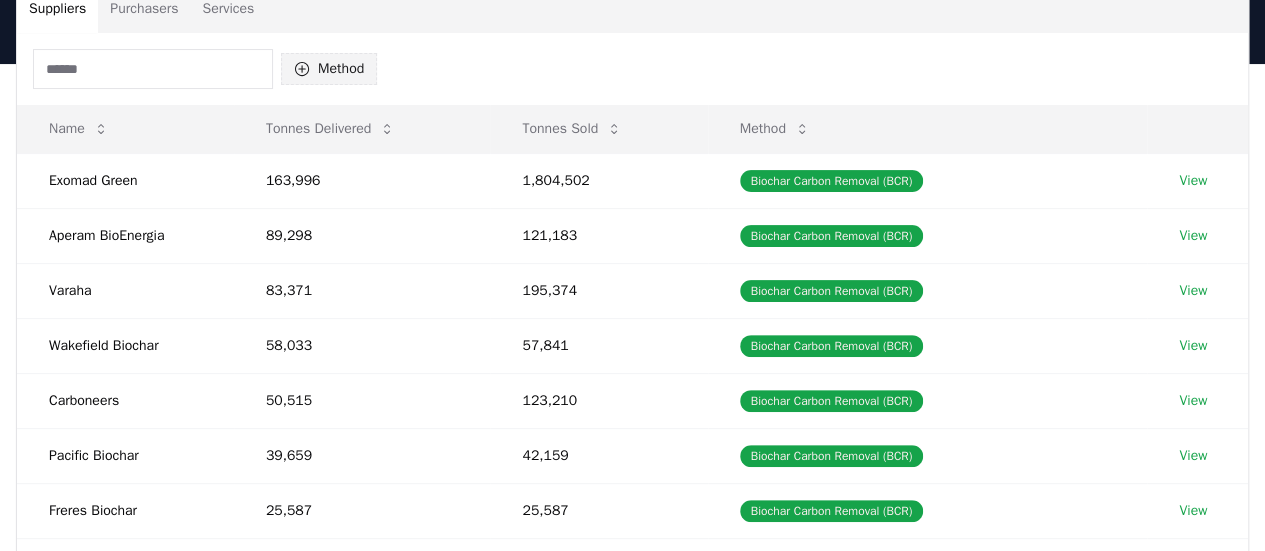 click on "Method" at bounding box center [329, 69] 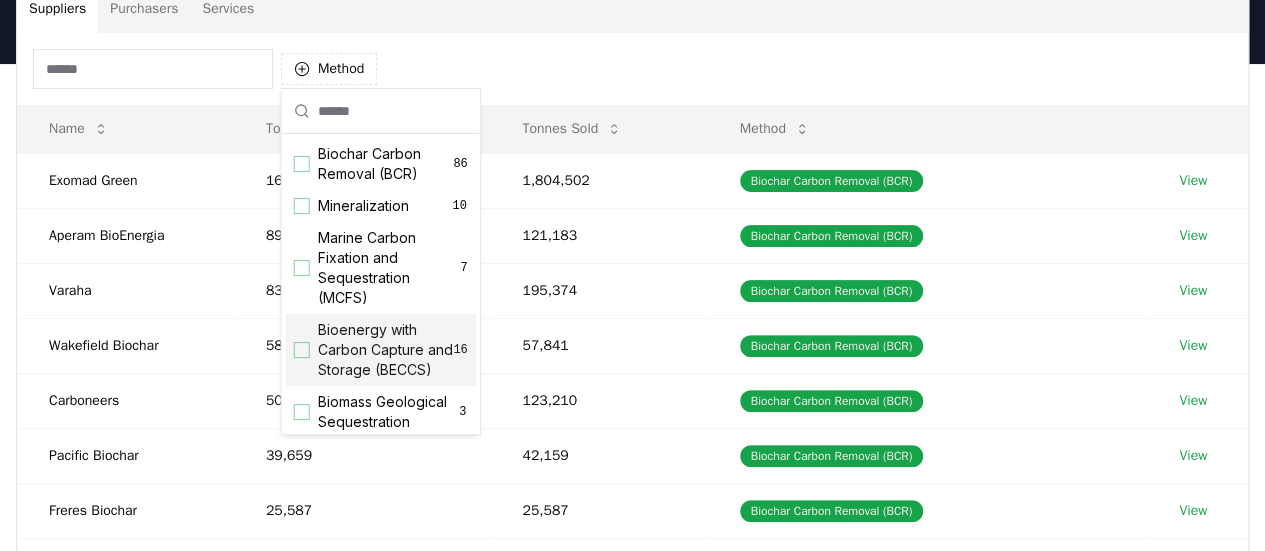 click at bounding box center (302, 350) 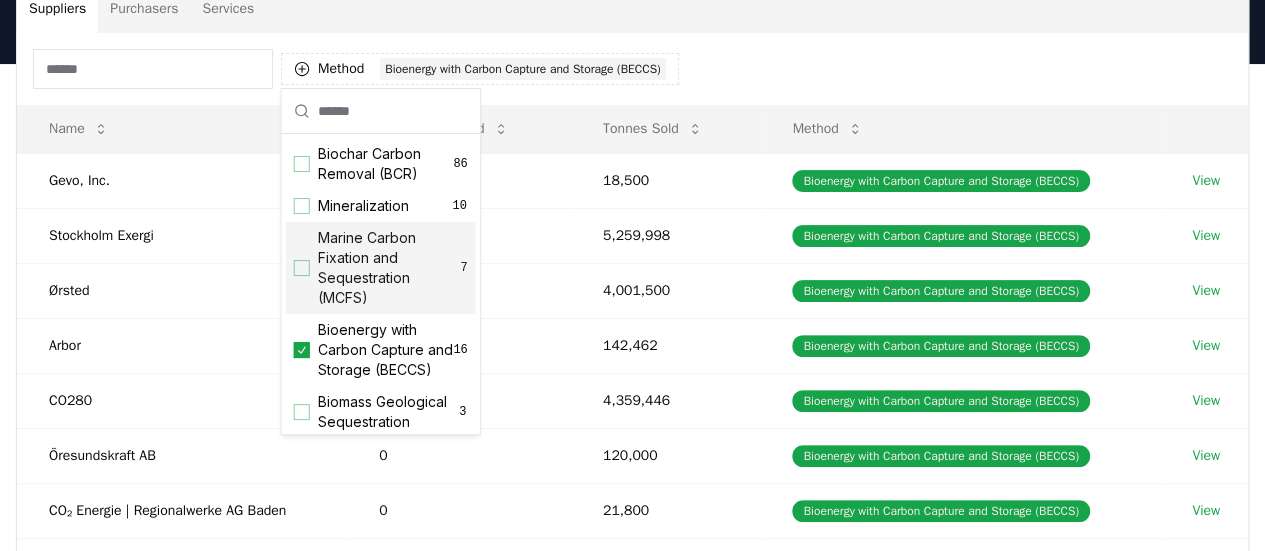 click on "Method 1 Bioenergy with Carbon Capture and Storage (BECCS)" at bounding box center (632, 69) 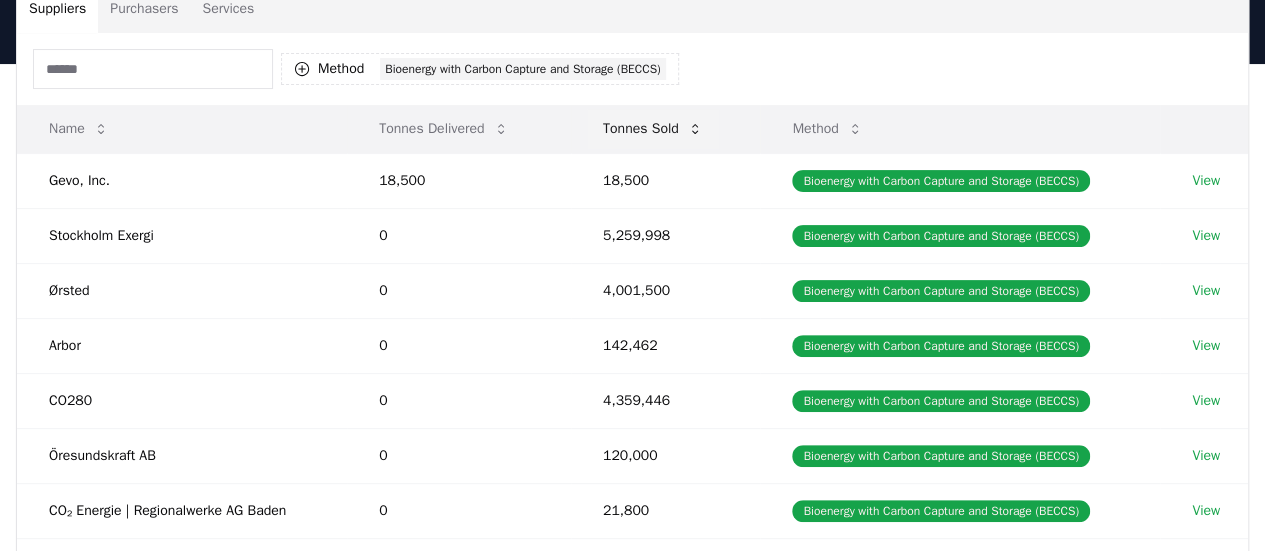 click 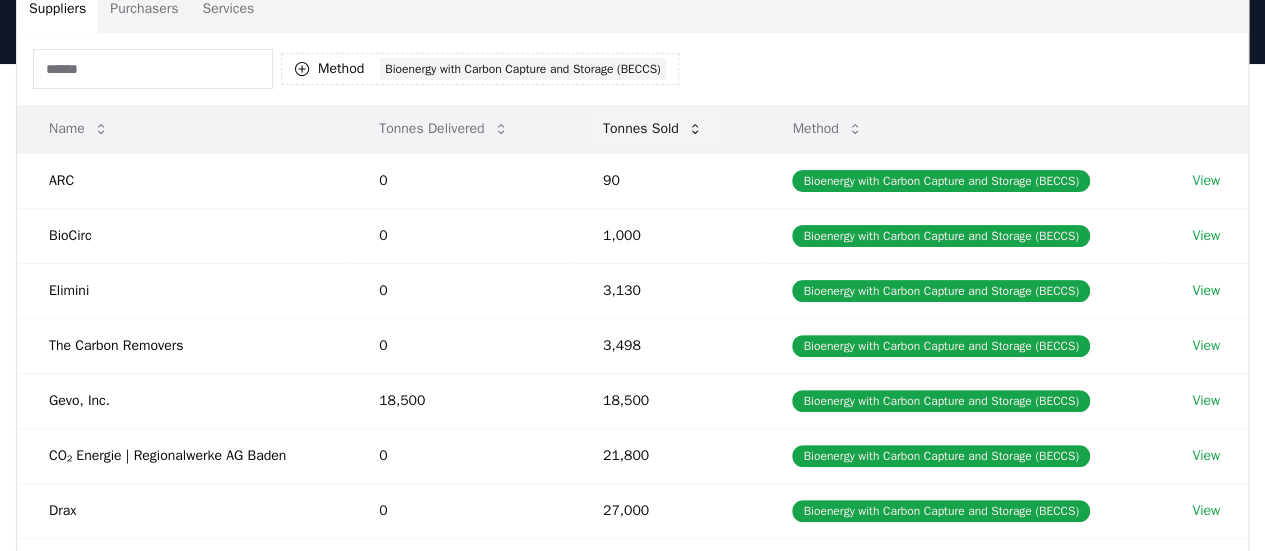 click 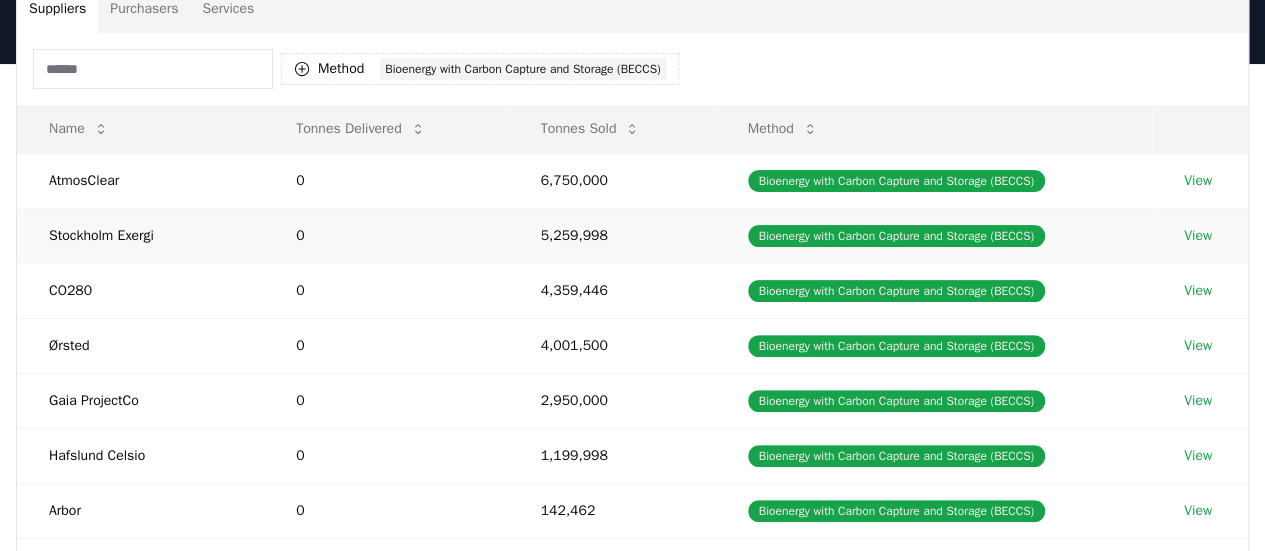 click on "View" at bounding box center (1198, 236) 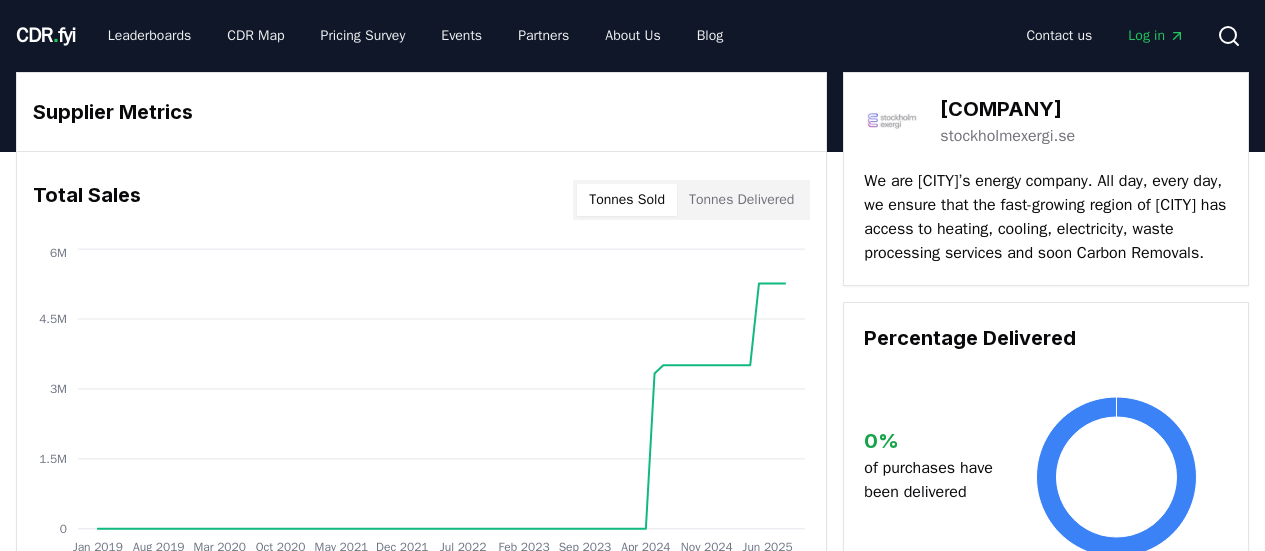 scroll, scrollTop: 0, scrollLeft: 0, axis: both 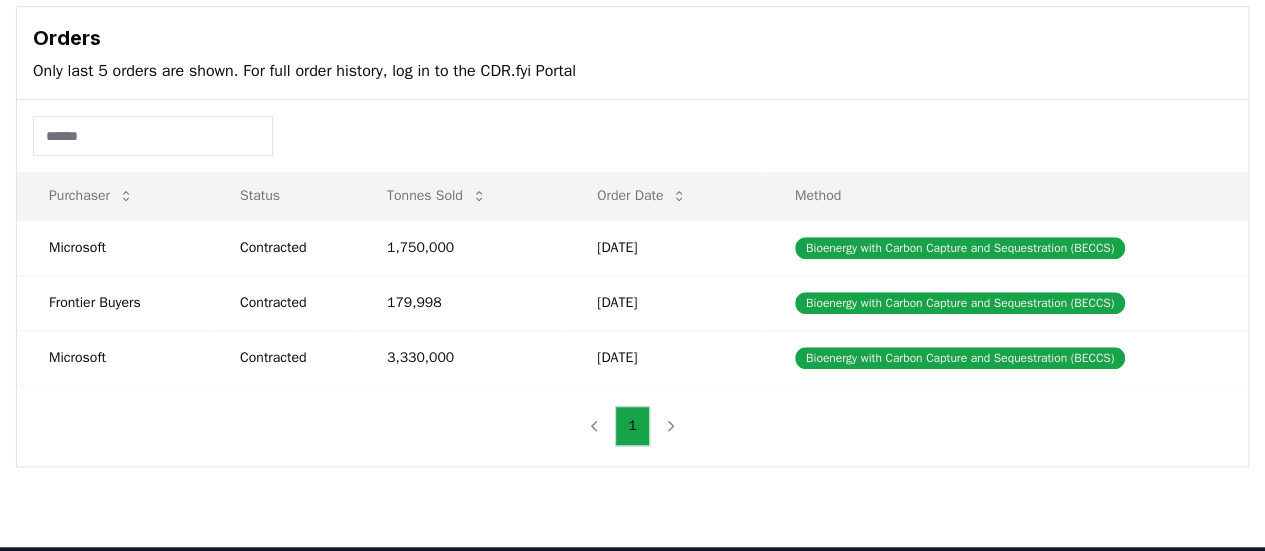click on "1" at bounding box center [632, 426] 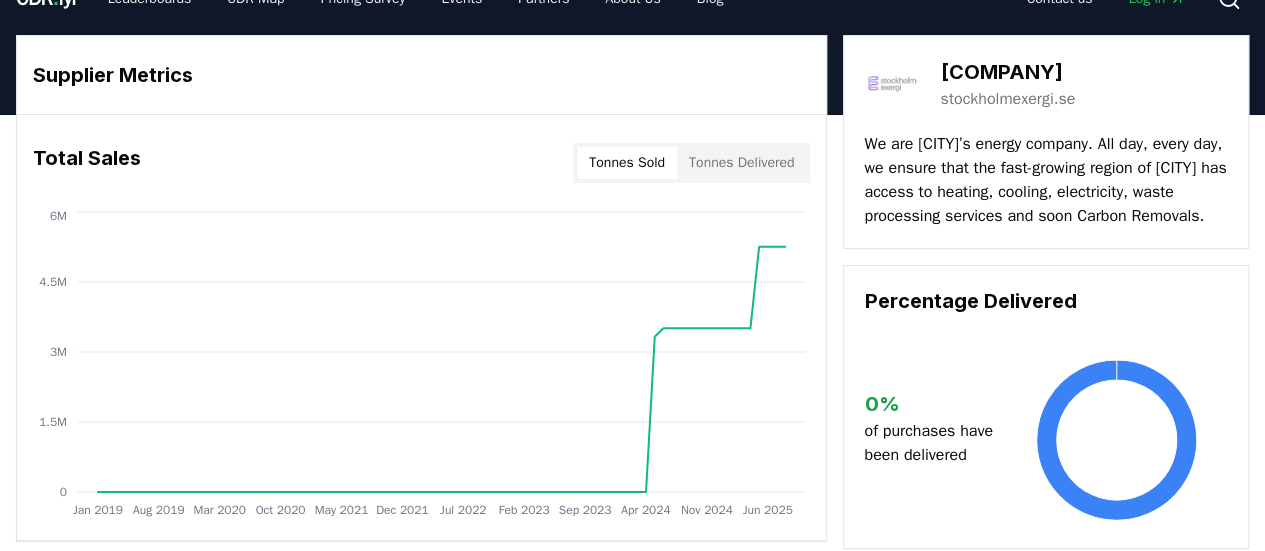 scroll, scrollTop: 0, scrollLeft: 0, axis: both 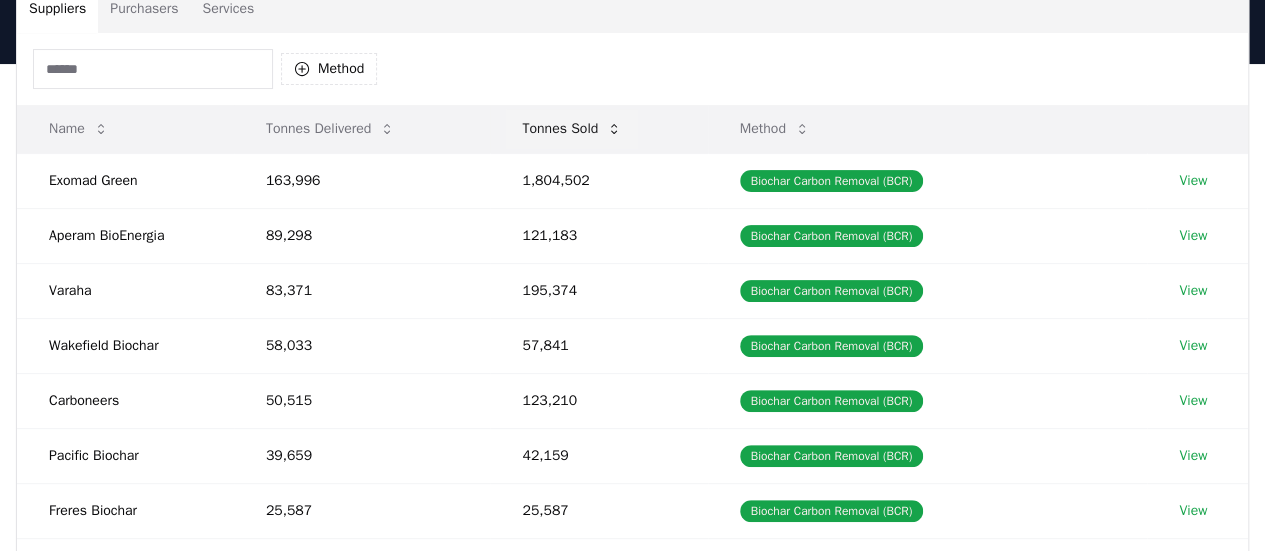 click 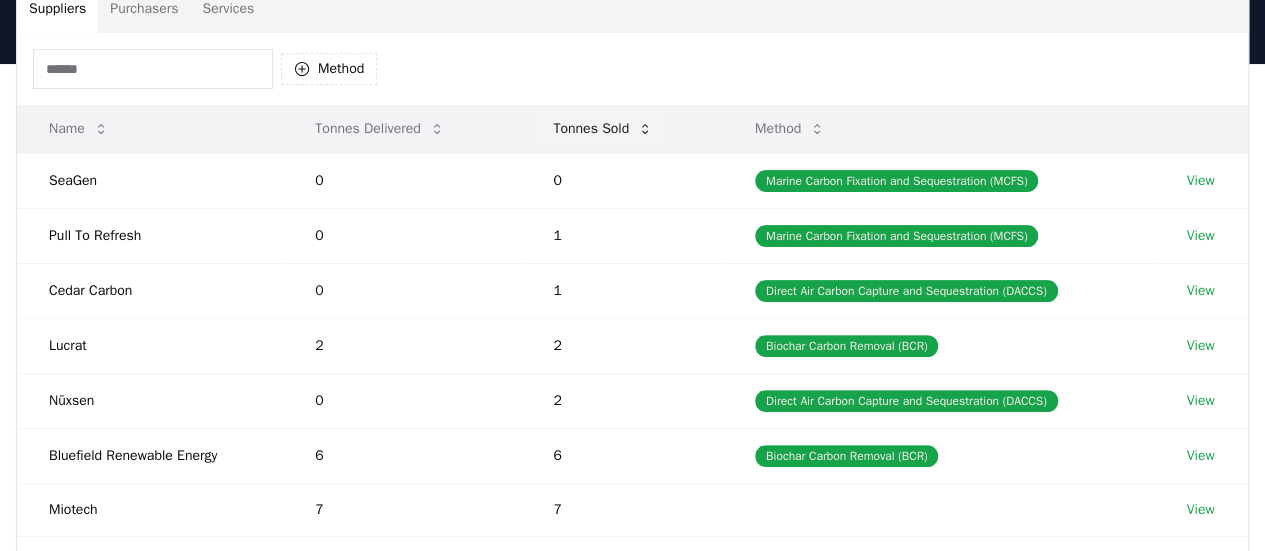 click 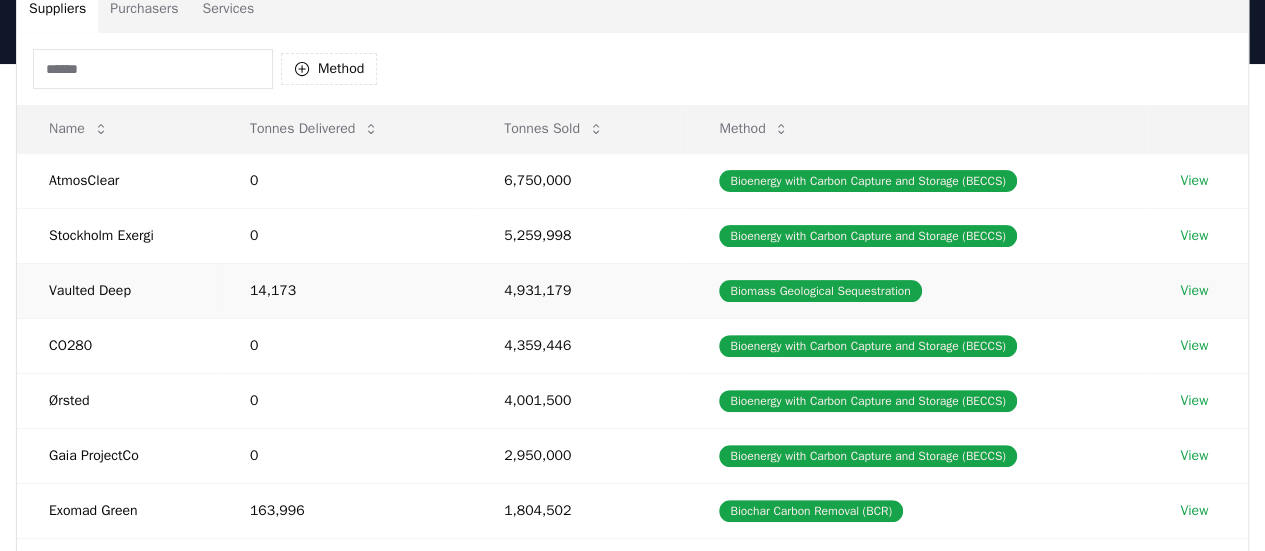 click on "View" at bounding box center [1194, 291] 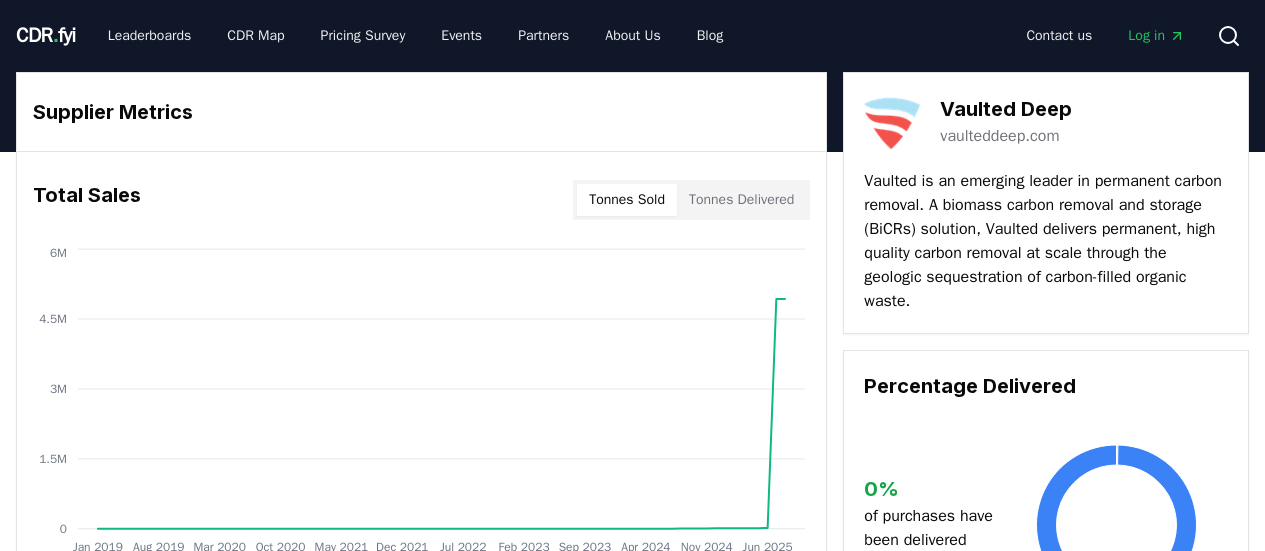 scroll, scrollTop: 0, scrollLeft: 0, axis: both 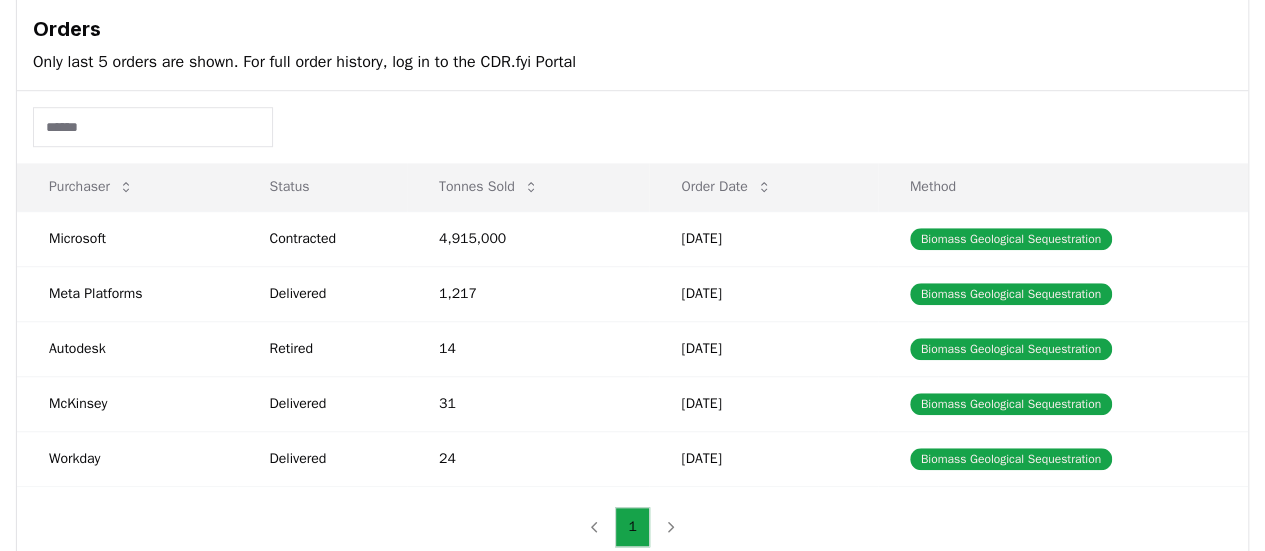click on "Supplier Metrics Total Sales Tonnes Sold Tonnes Delivered Jan 2019 Aug 2019 Mar 2020 Oct 2020 May 2021 Dec 2021 Jul 2022 Feb 2023 Sep 2023 Apr 2024 Nov 2024 Jun 2025 0 1.5M 3M 4.5M 6M Vaulted Deep vaulteddeep.com Vaulted is an emerging leader in permanent carbon removal. A biomass carbon removal and storage (BiCRs) solution, Vaulted delivers permanent, high quality carbon removal at scale through the geologic sequestration of carbon-filled organic waste.  Percentage Delivered 0 % of purchases have been delivered Orders Only last 5 orders are shown. For full order history, log in to the CDR.fyi Portal Purchaser Status Tonnes Sold Order Date Method Microsoft Contracted 4,915,000 Jul 17, 2025 Biomass Geological Sequestration Meta Platforms Delivered 1,217 Jun 30, 2025 Biomass Geological Sequestration Autodesk Retired 14 Jun 30, 2025 Biomass Geological Sequestration McKinsey Delivered 31 Jun 30, 2025 Biomass Geological Sequestration Workday Delivered 24 Jun 30, 2025 Biomass Geological Sequestration 1" at bounding box center [632, -7] 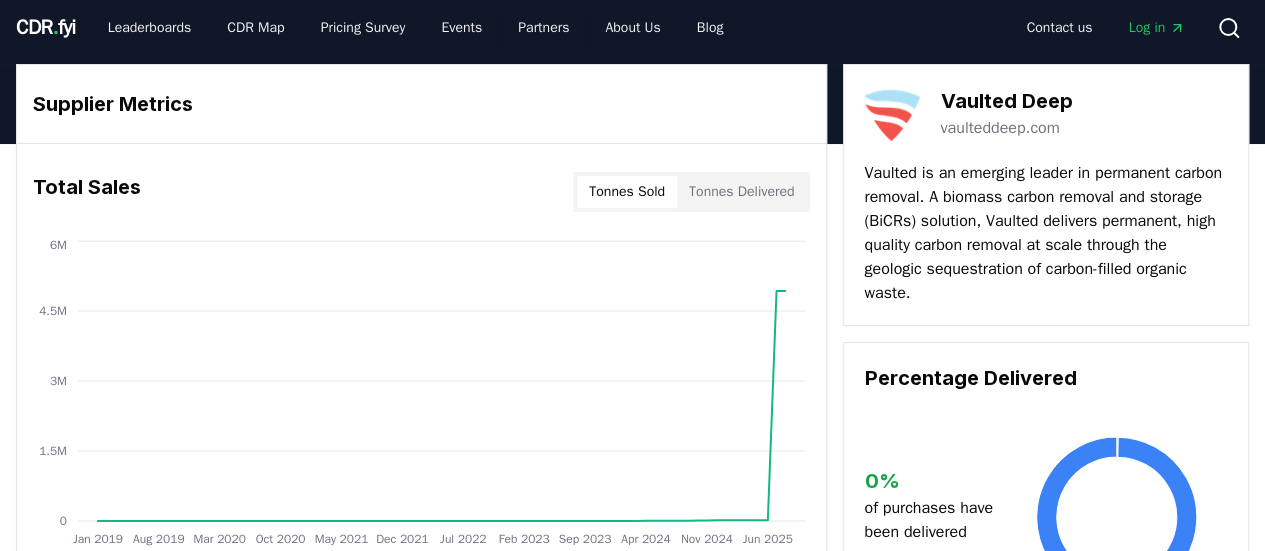 scroll, scrollTop: 0, scrollLeft: 0, axis: both 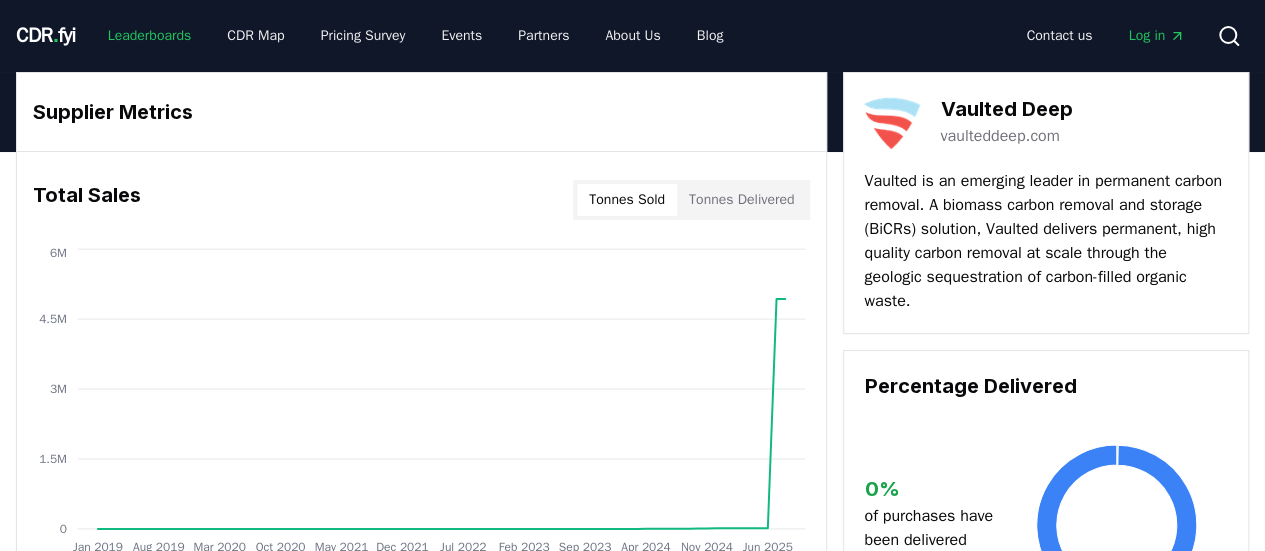click on "Leaderboards" at bounding box center (150, 36) 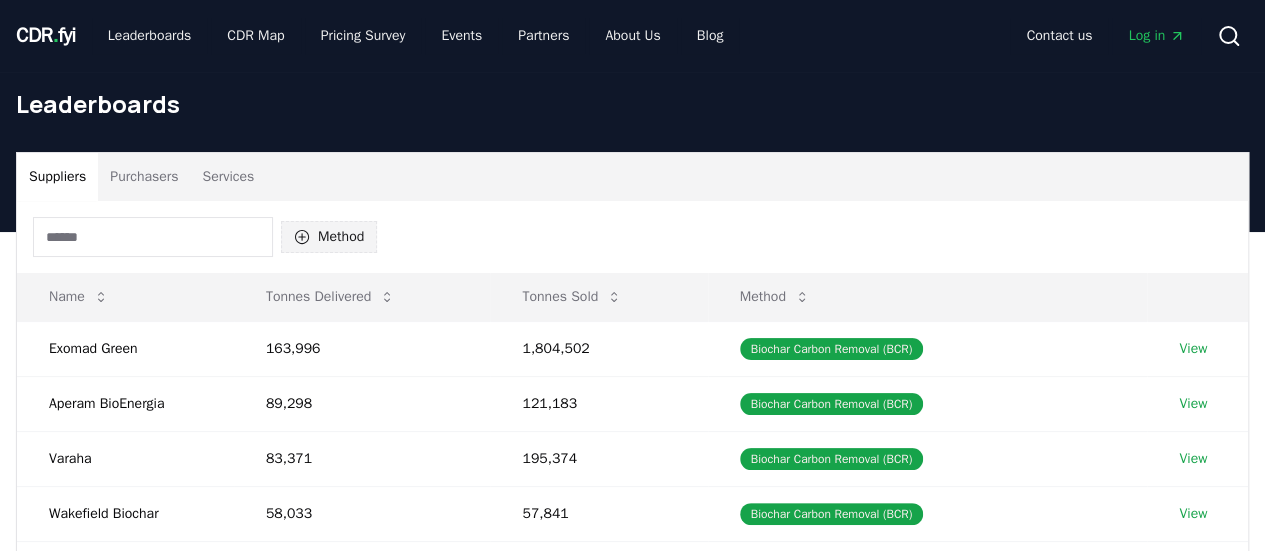 click on "Method" at bounding box center [329, 237] 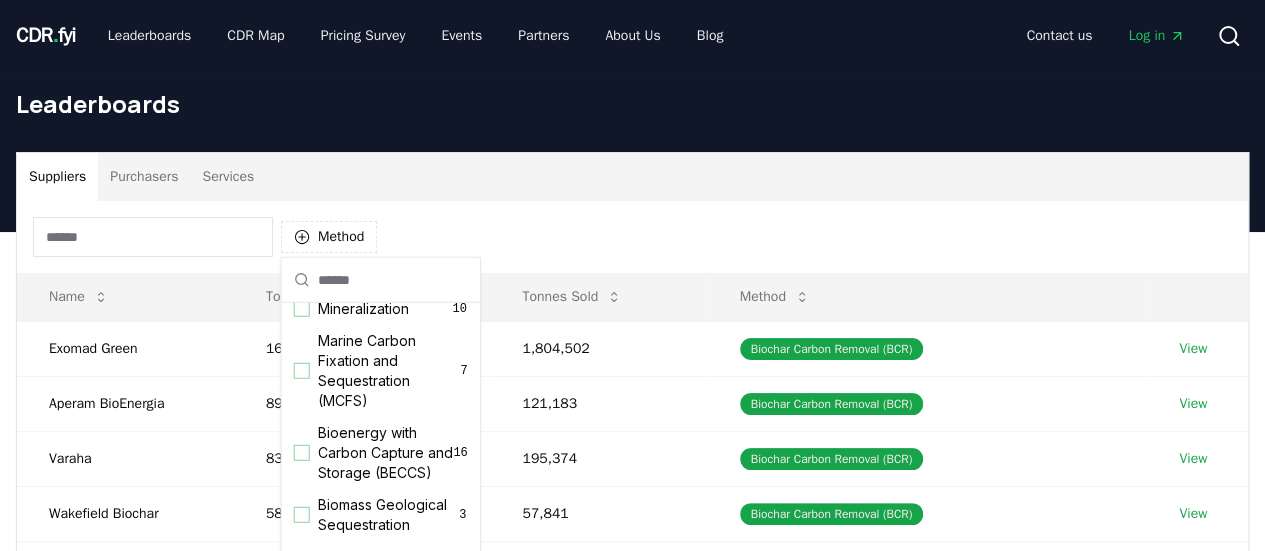 scroll, scrollTop: 88, scrollLeft: 0, axis: vertical 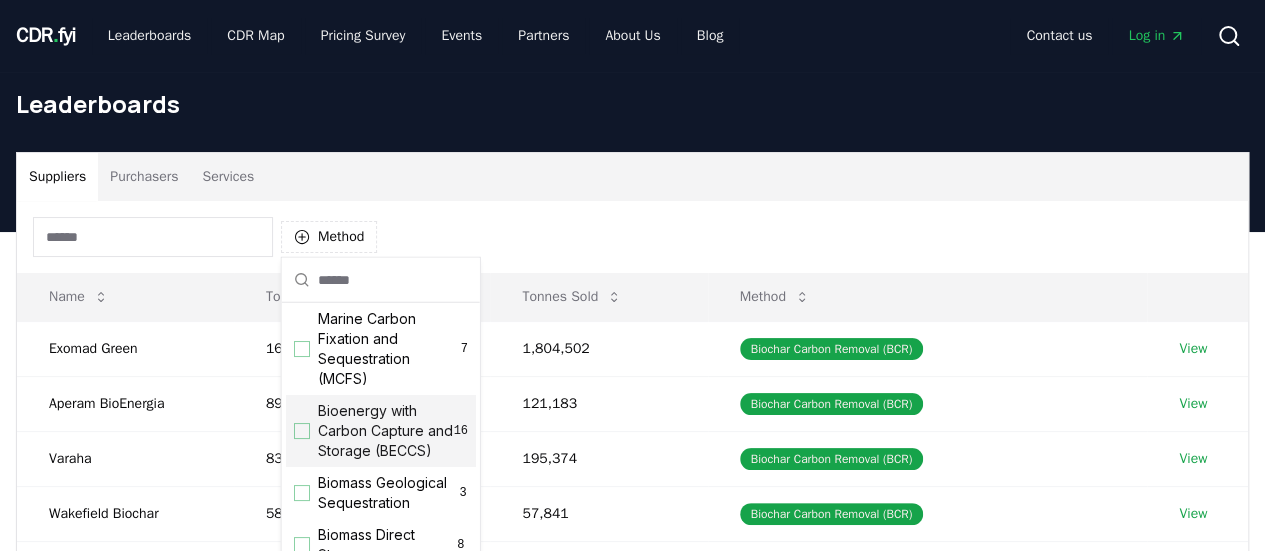 click at bounding box center [302, 431] 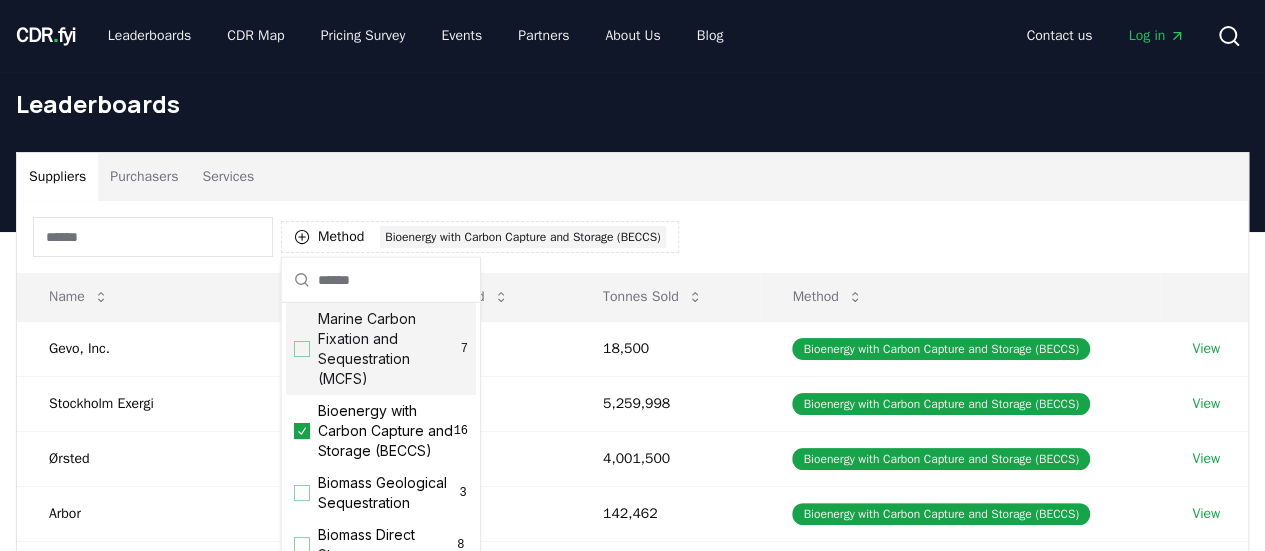 click on "Suppliers Purchasers Services" at bounding box center (632, 177) 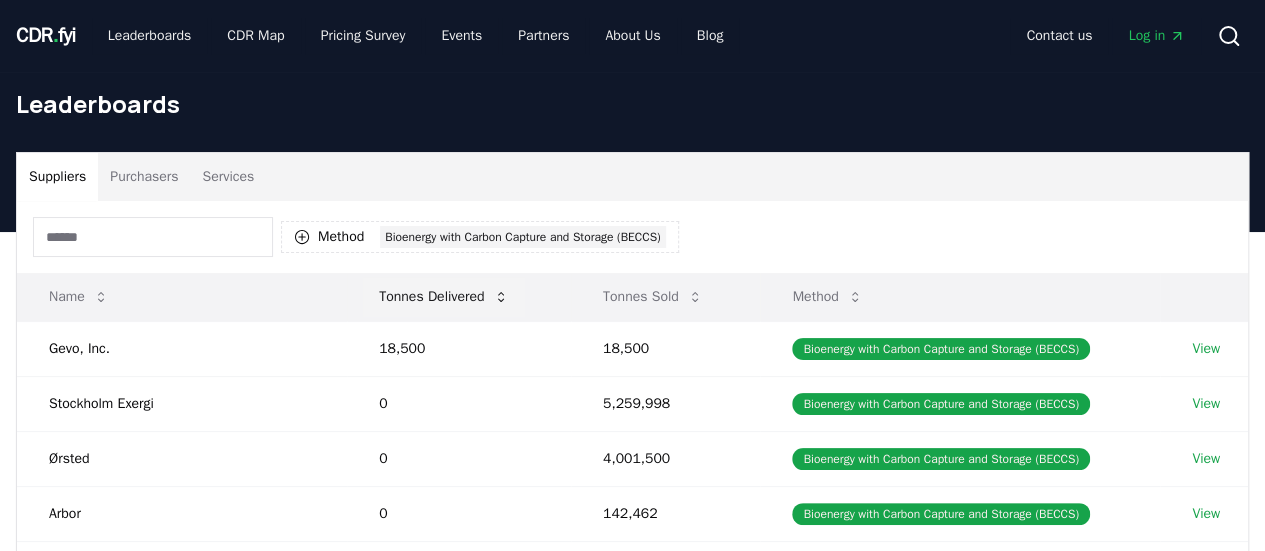 click 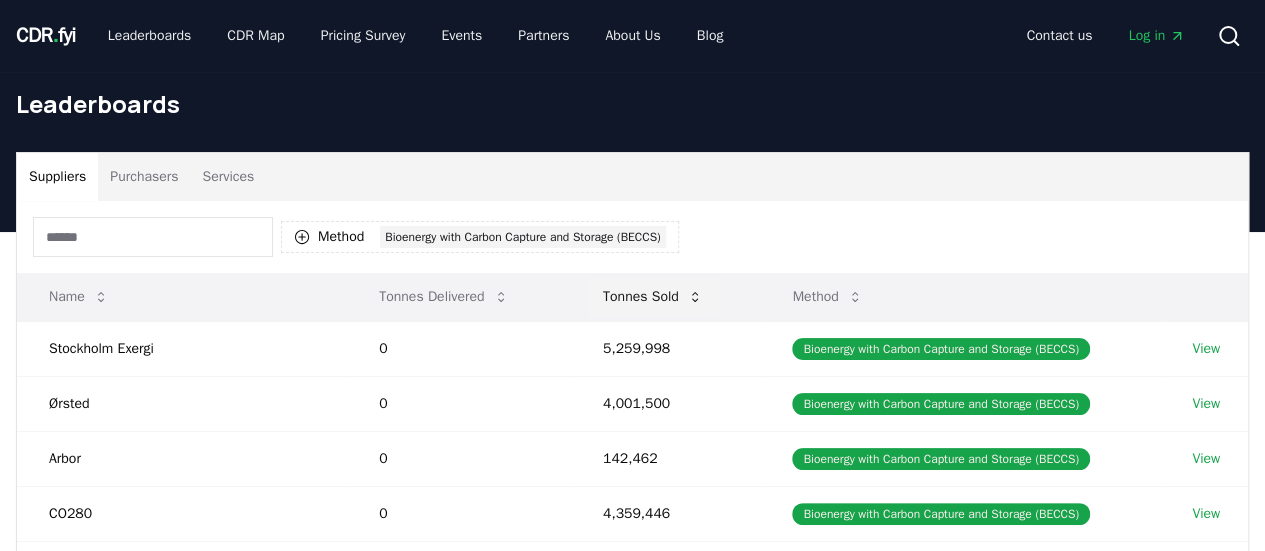 click 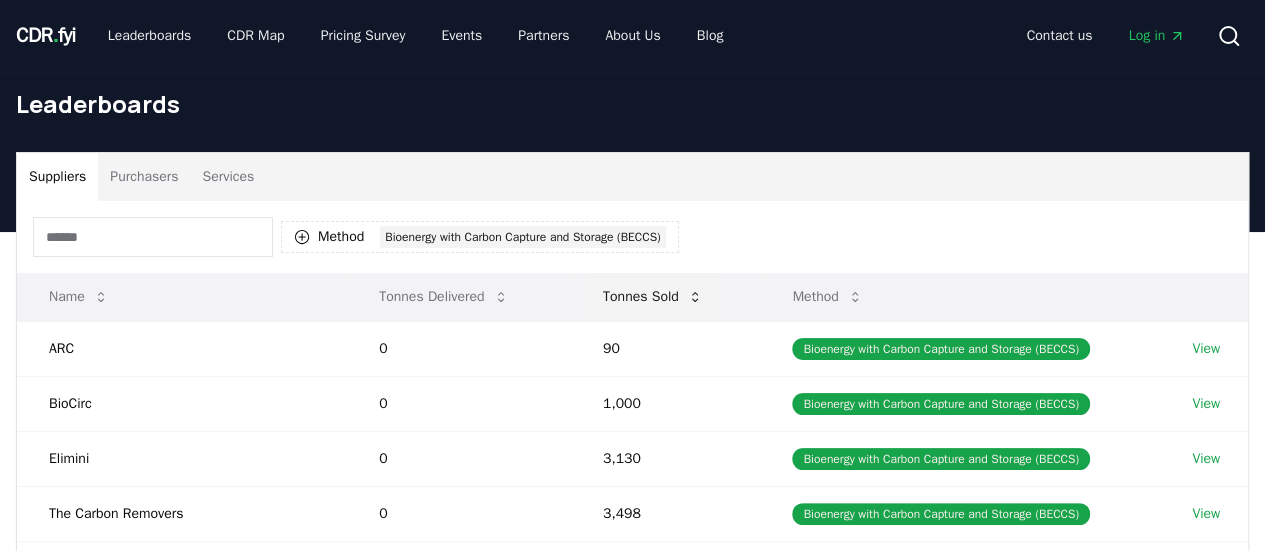 click 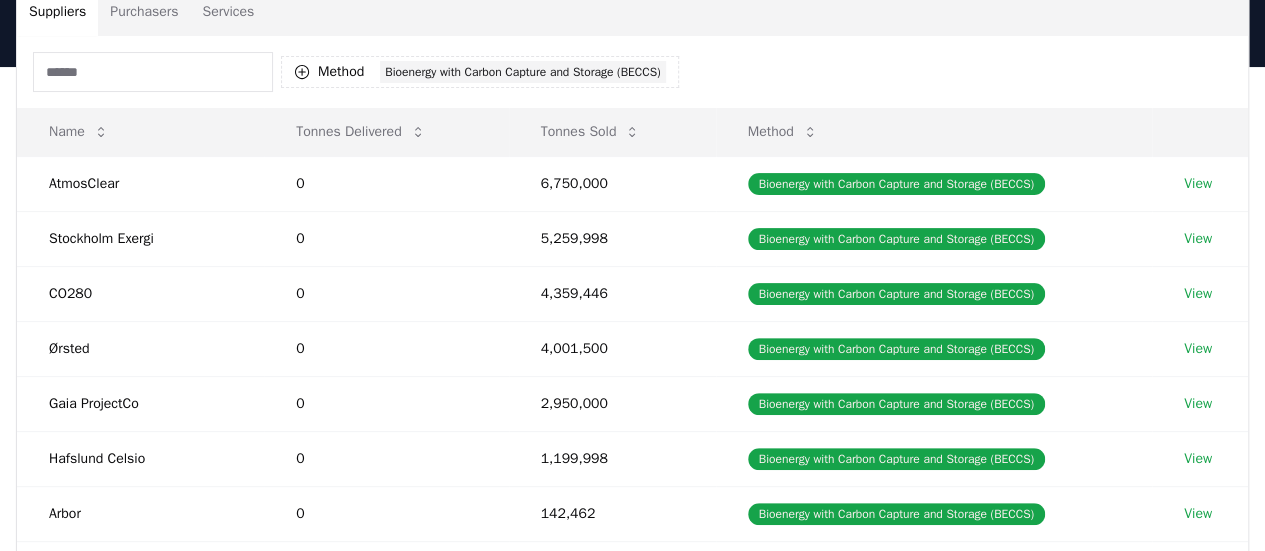 scroll, scrollTop: 164, scrollLeft: 0, axis: vertical 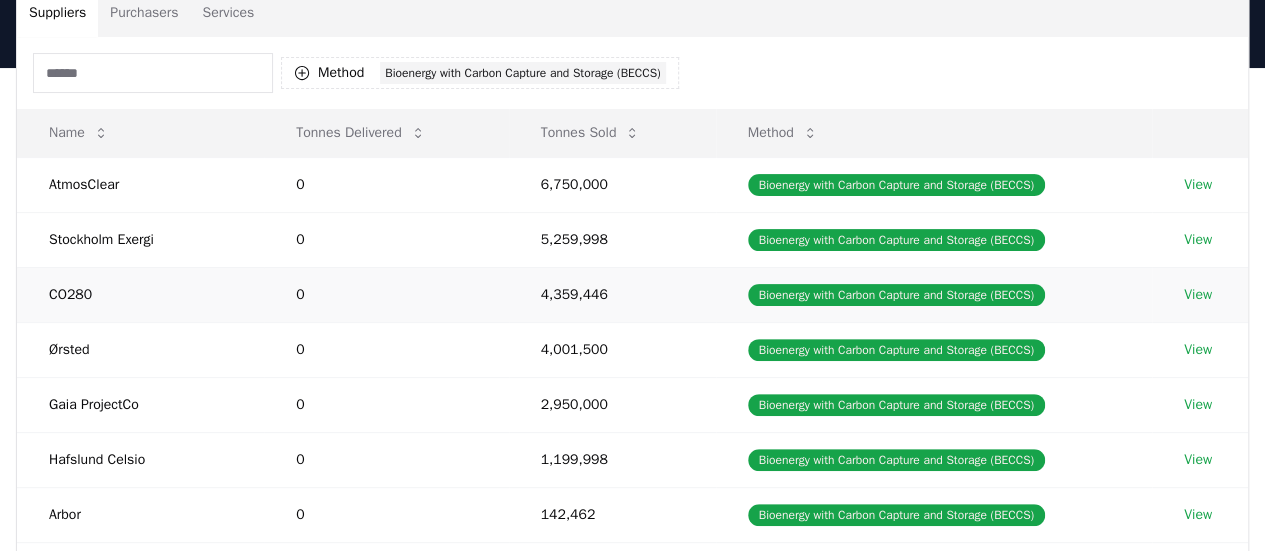 click on "View" at bounding box center [1198, 295] 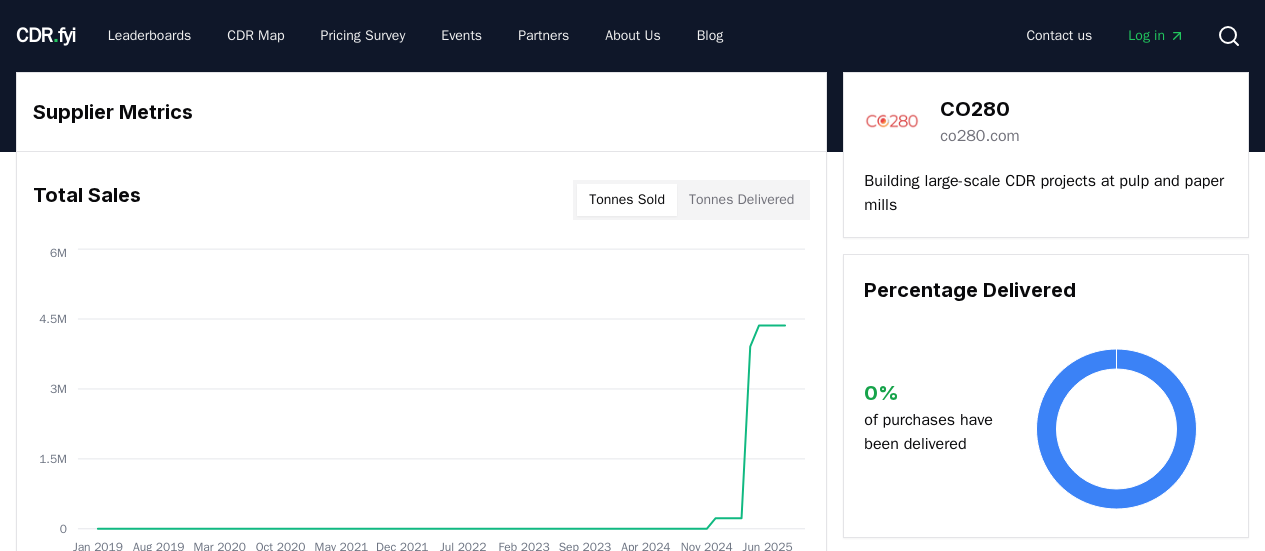 scroll, scrollTop: 0, scrollLeft: 0, axis: both 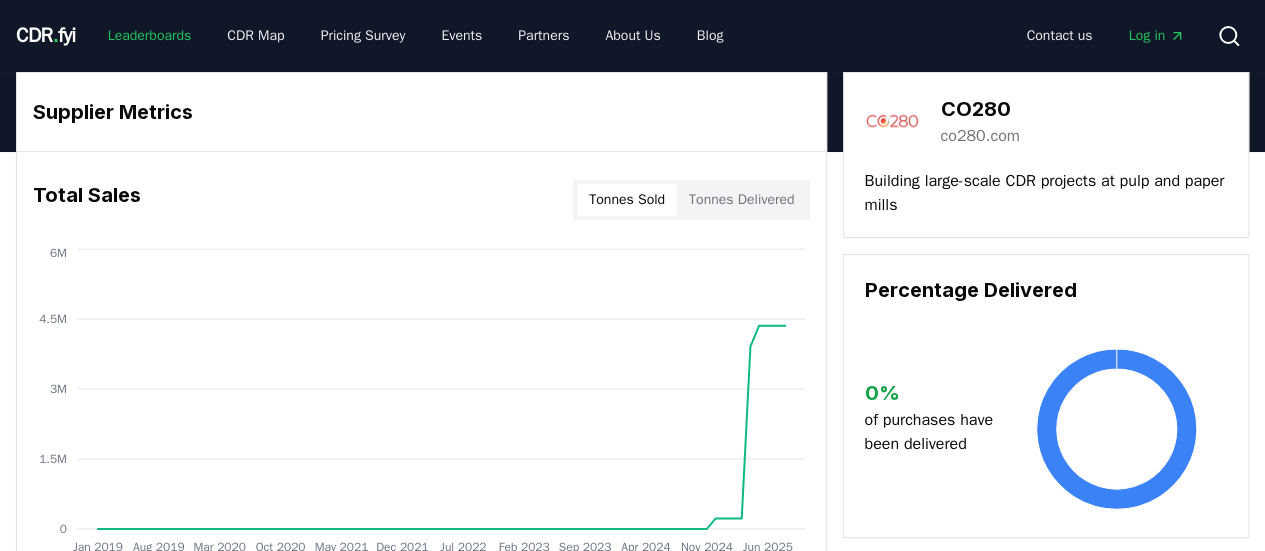 click on "Leaderboards" at bounding box center [150, 36] 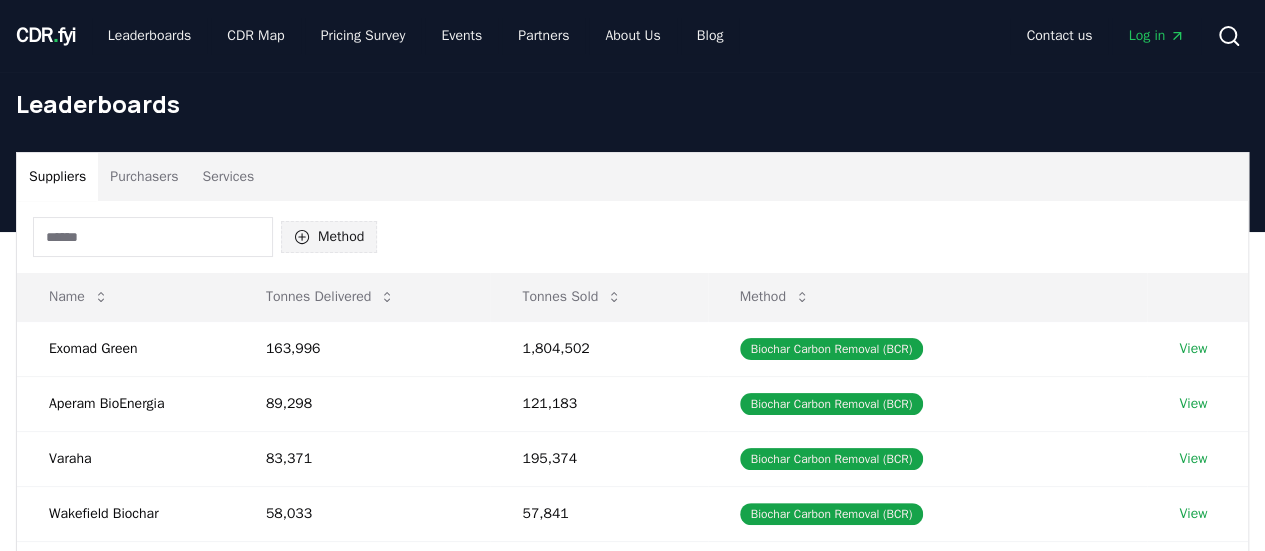 click on "Method" at bounding box center [329, 237] 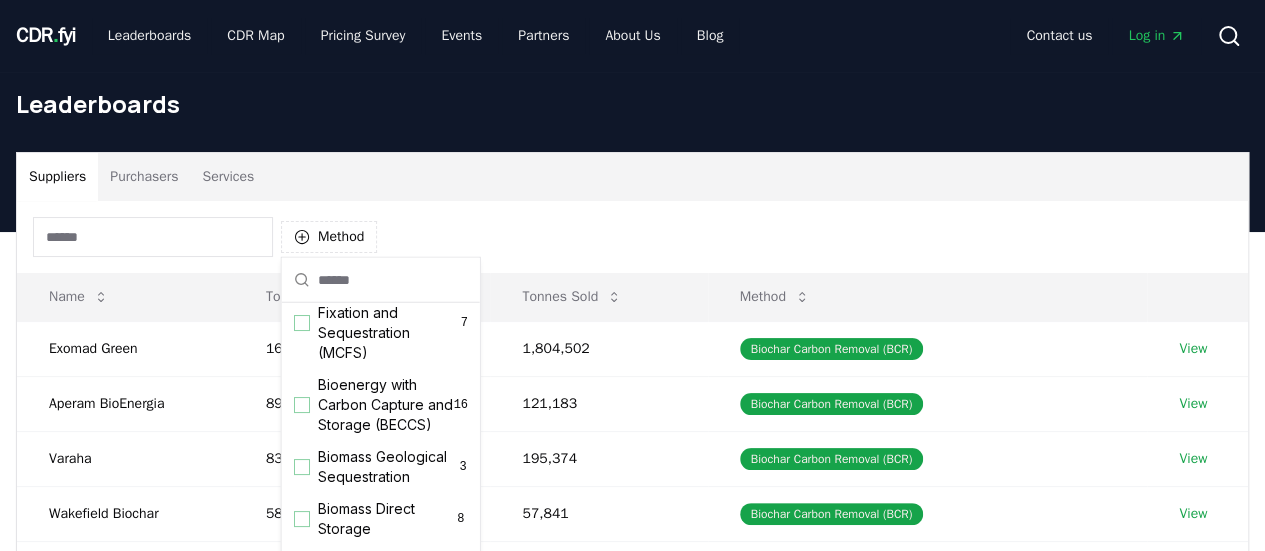 scroll, scrollTop: 129, scrollLeft: 0, axis: vertical 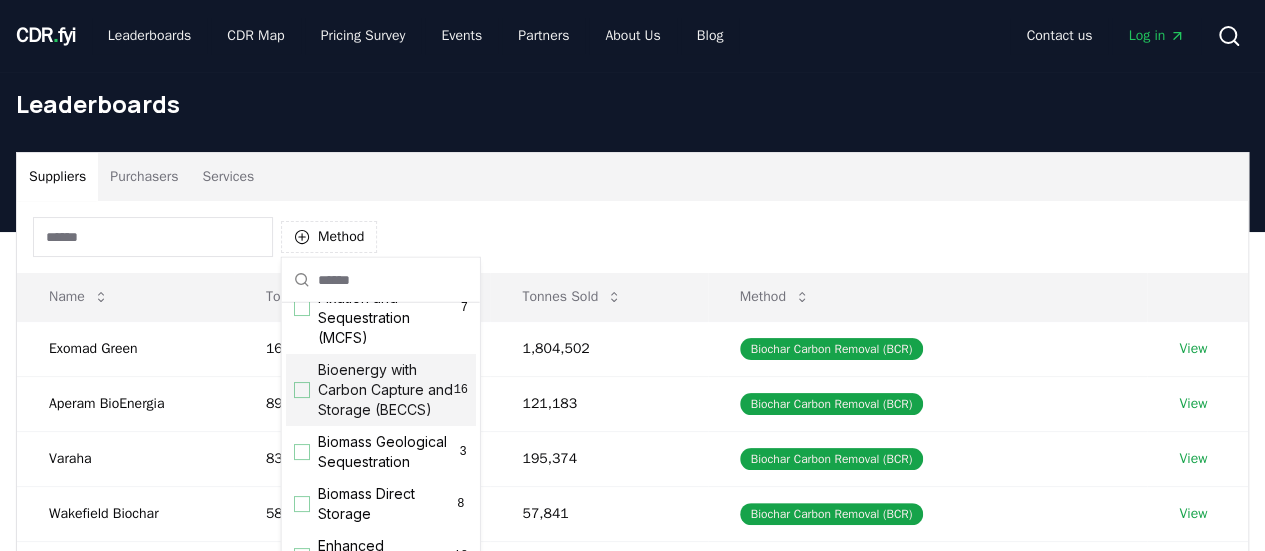 click at bounding box center [302, 390] 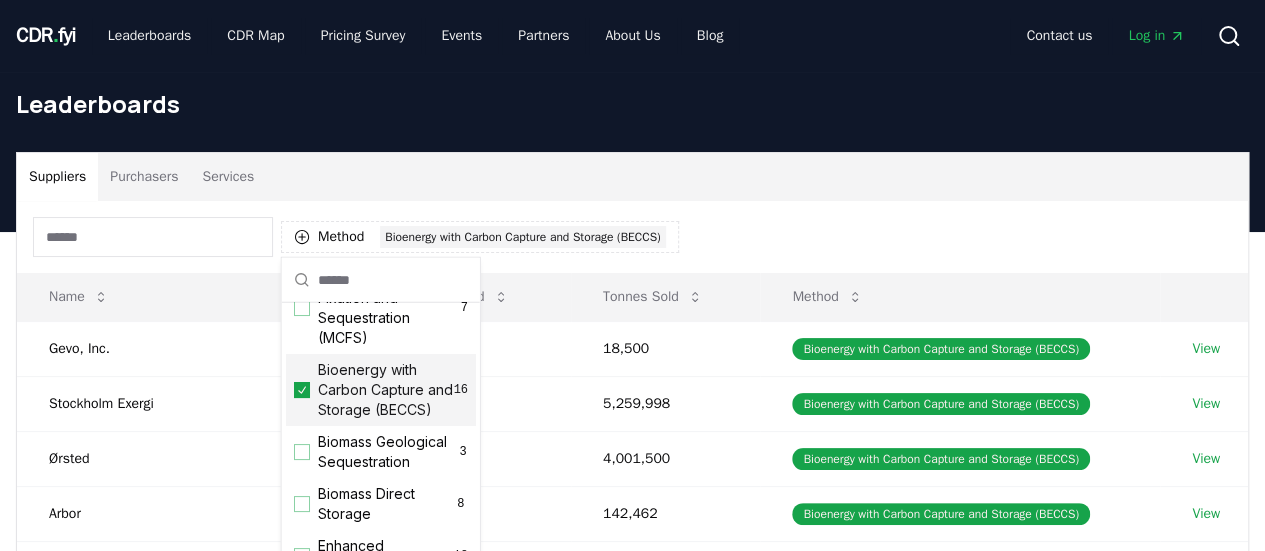 click on "Method 1 Bioenergy with Carbon Capture and Storage (BECCS)" at bounding box center (632, 237) 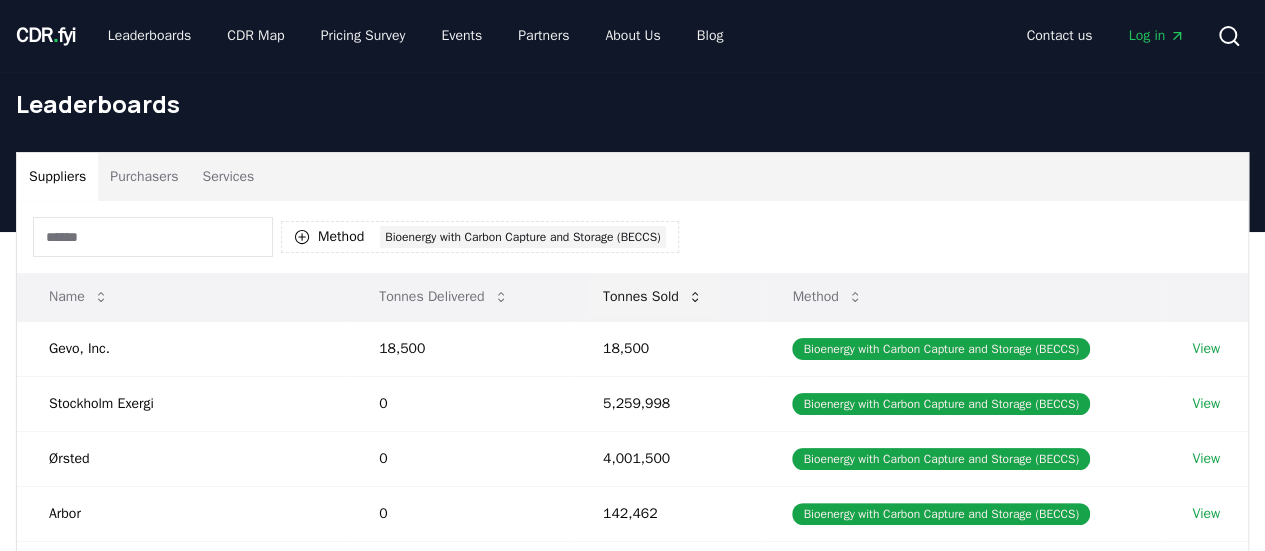 click 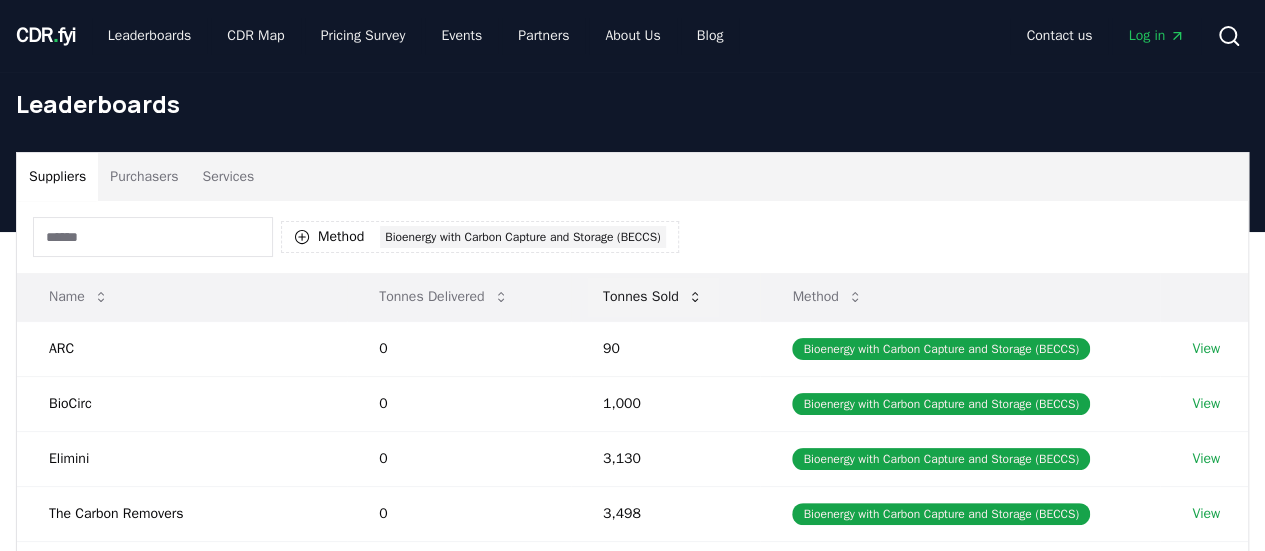 click 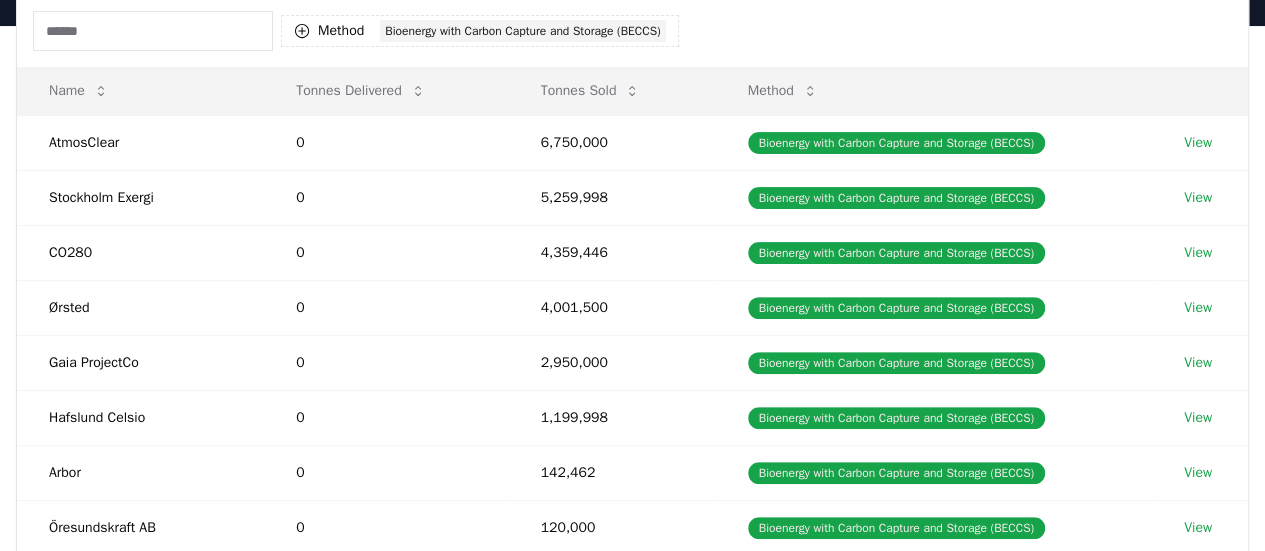 scroll, scrollTop: 208, scrollLeft: 0, axis: vertical 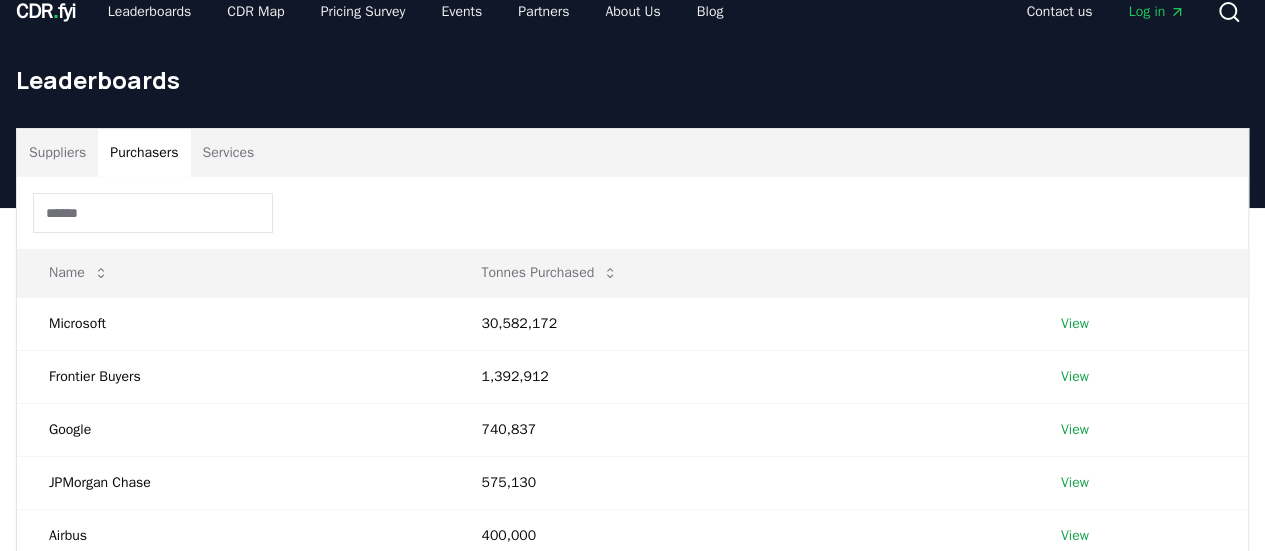click on "Purchasers" at bounding box center (144, 153) 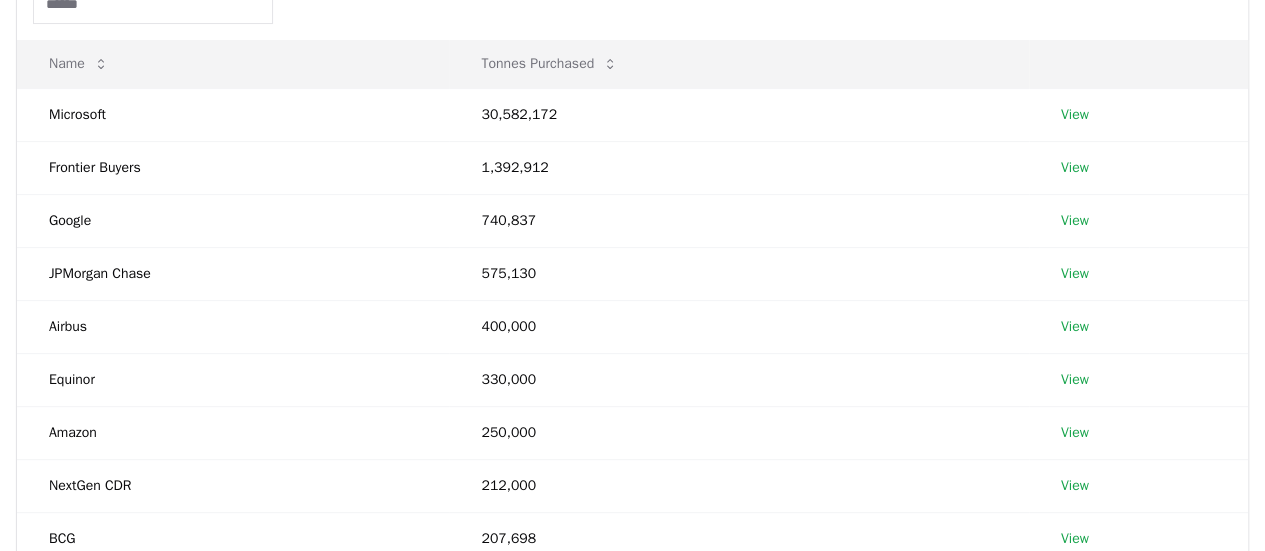 scroll, scrollTop: 201, scrollLeft: 0, axis: vertical 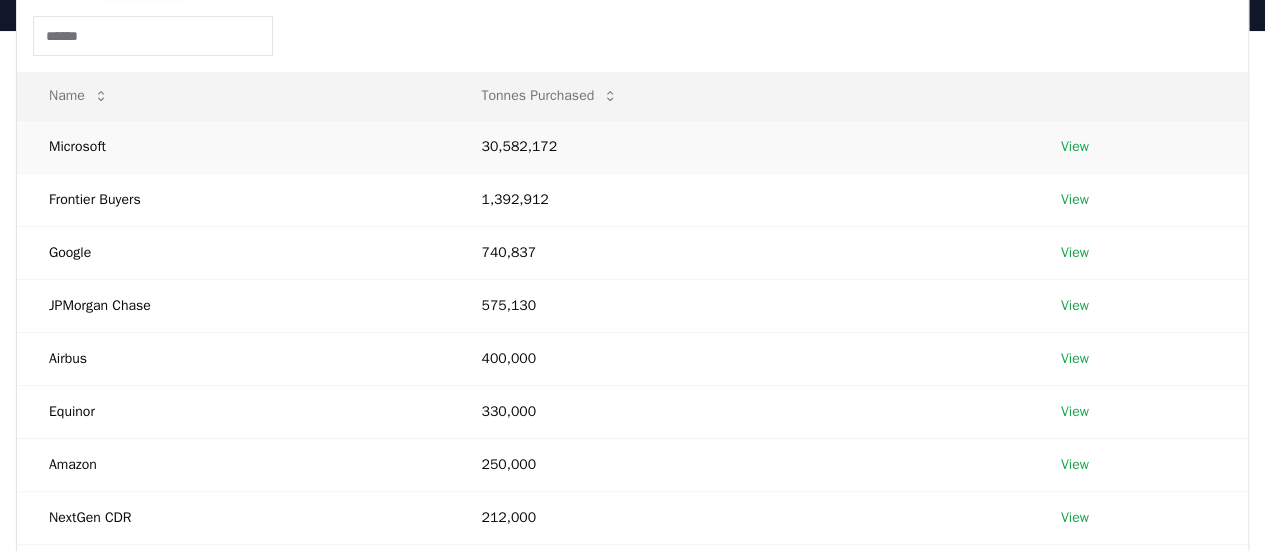 click on "View" at bounding box center [1075, 147] 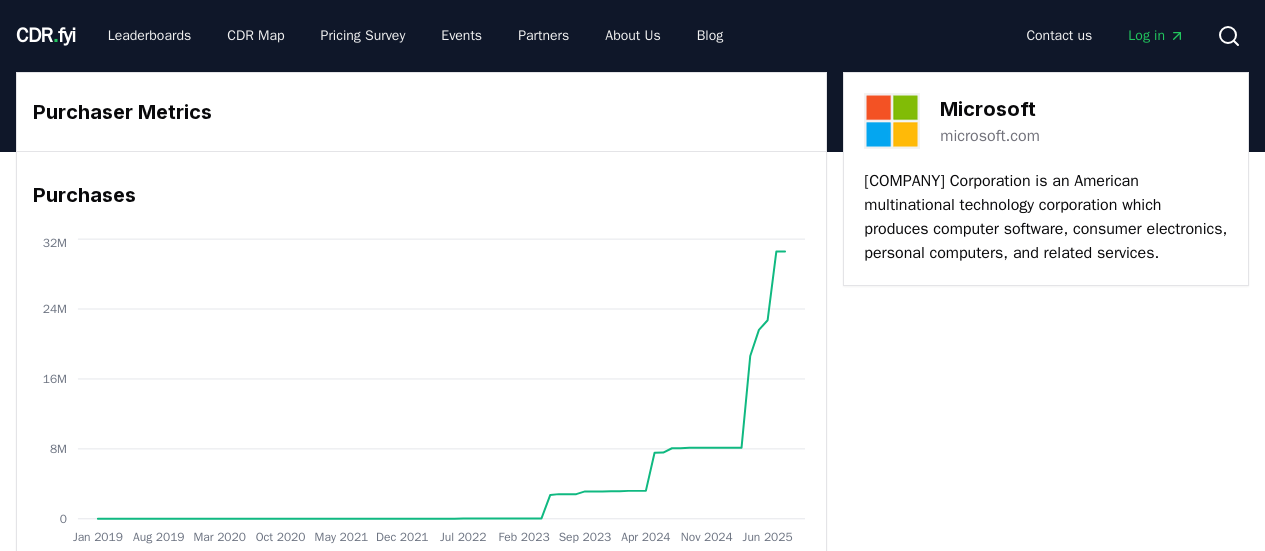 scroll, scrollTop: 0, scrollLeft: 0, axis: both 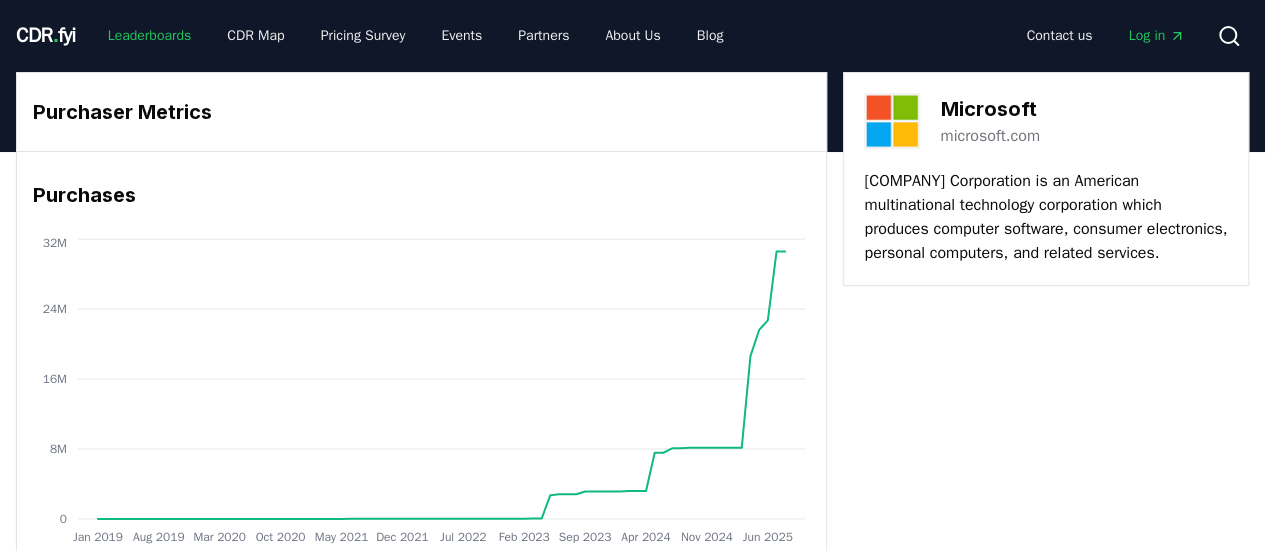 click on "Leaderboards" at bounding box center [150, 36] 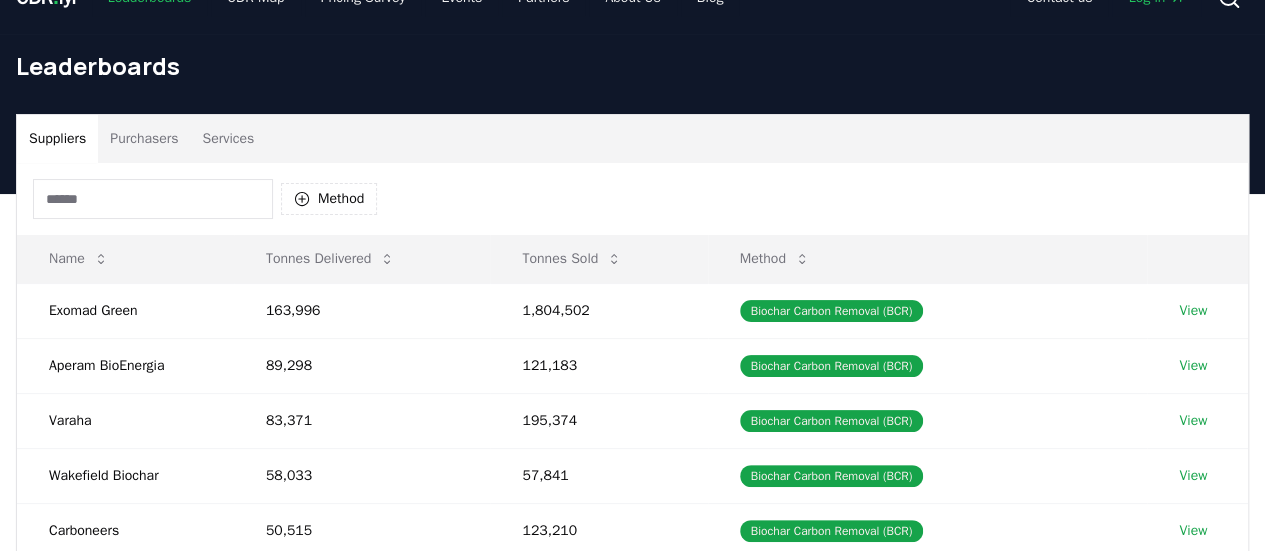 scroll, scrollTop: 0, scrollLeft: 0, axis: both 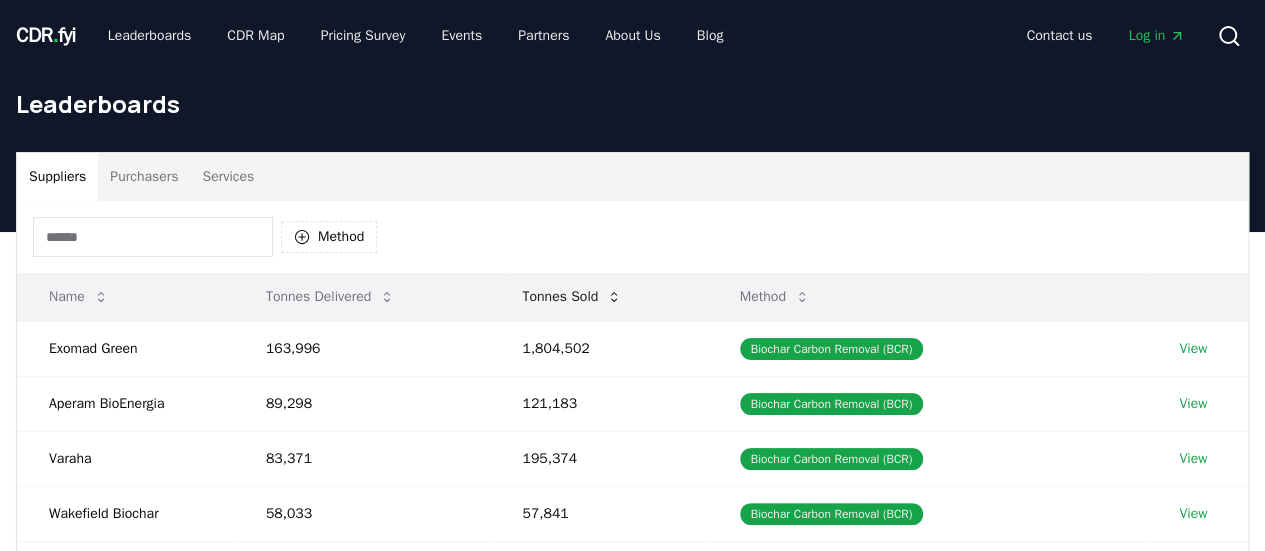 click 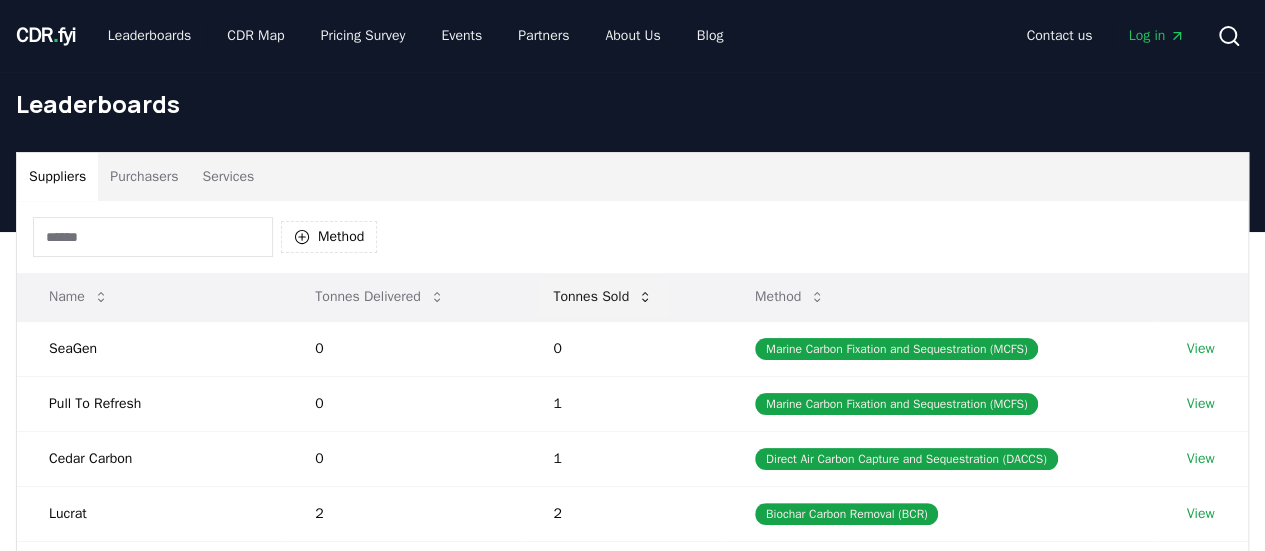 click 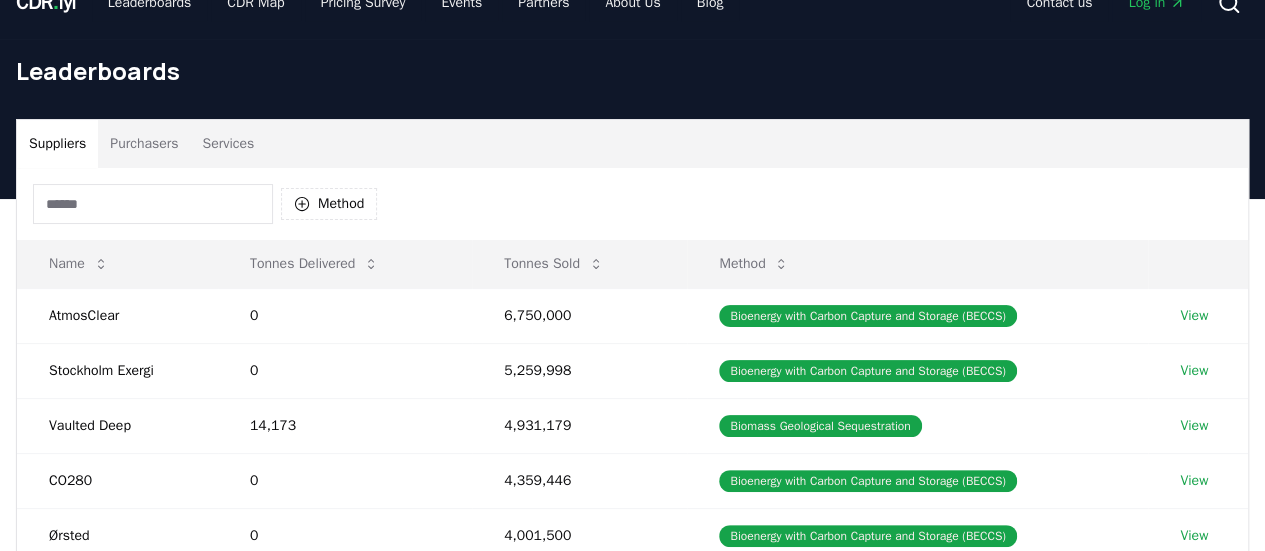 scroll, scrollTop: 48, scrollLeft: 0, axis: vertical 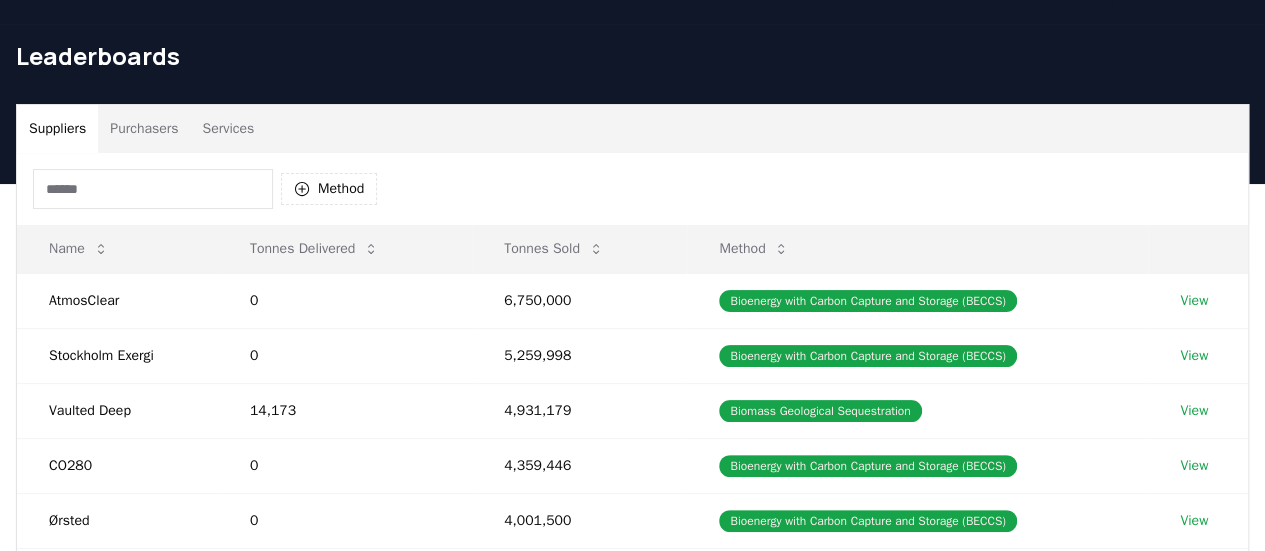 drag, startPoint x: 642, startPoint y: 375, endPoint x: 1060, endPoint y: 74, distance: 515.0971 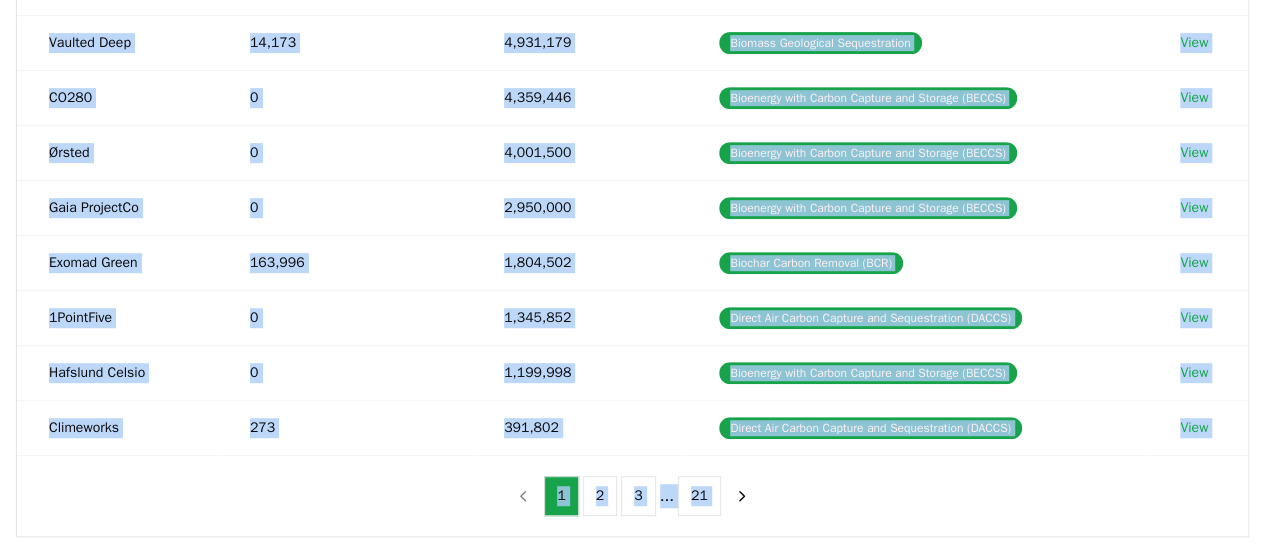 scroll, scrollTop: 424, scrollLeft: 0, axis: vertical 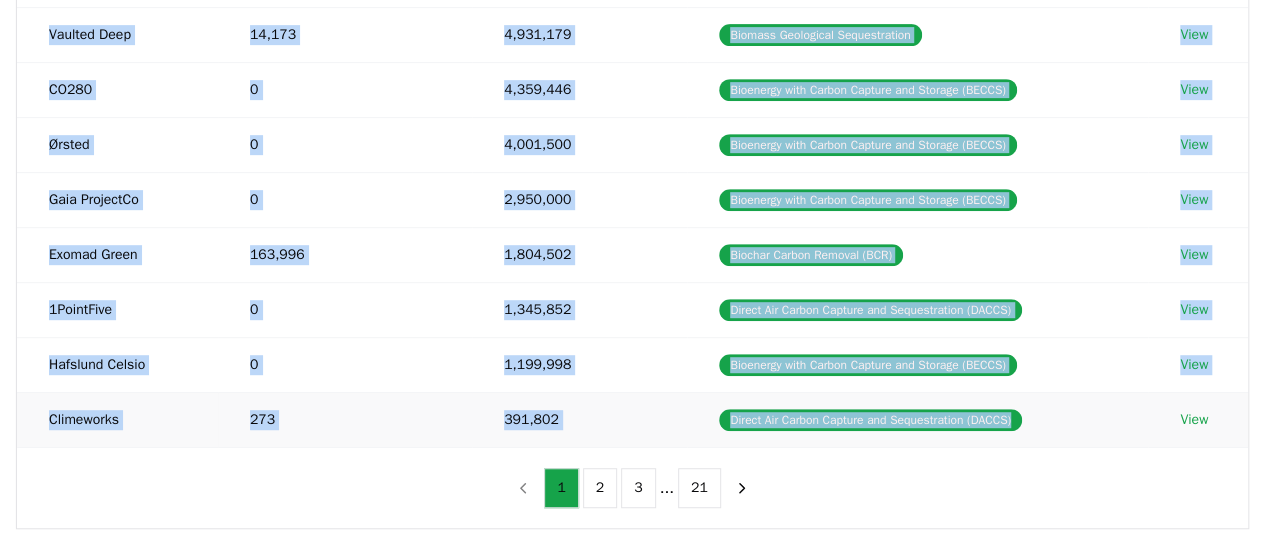 drag, startPoint x: 24, startPoint y: 213, endPoint x: 758, endPoint y: 435, distance: 766.83765 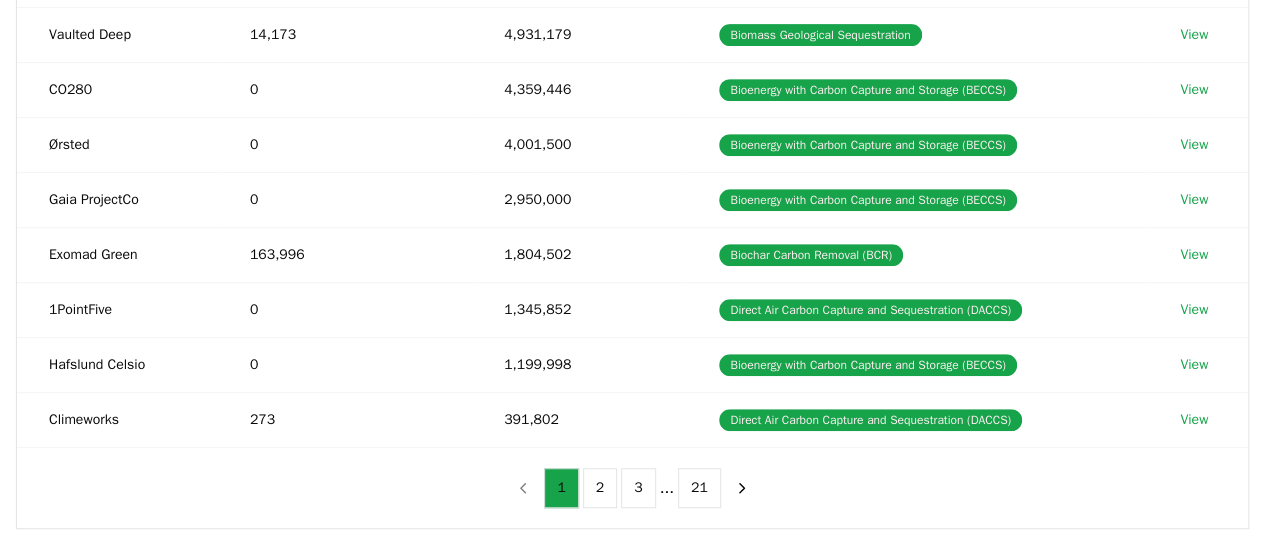 click on "Method Name Tonnes Delivered Tonnes Sold Method AtmosClear 0 6,750,000 Bioenergy with Carbon Capture and Storage (BECCS) View Stockholm Exergi 0 5,259,998 Bioenergy with Carbon Capture and Storage (BECCS) View Vaulted Deep 14,173 4,931,179 Biomass Geological Sequestration View CO280 0 4,359,446 Bioenergy with Carbon Capture and Storage (BECCS) View Ørsted 0 4,001,500 Bioenergy with Carbon Capture and Storage (BECCS) View Gaia ProjectCo 0 2,950,000 Bioenergy with Carbon Capture and Storage (BECCS) View Exomad Green 163,996 1,804,502 Biochar Carbon Removal (BCR) View 1PointFive 0 1,345,852 Direct Air Carbon Capture and Sequestration (DACCS) View Hafslund Celsio 0 1,199,998 Bioenergy with Carbon Capture and Storage (BECCS) View Climeworks 273 391,802 Direct Air Carbon Capture and Sequestration (DACCS) View 1 2 3 ... 21" at bounding box center (632, 152) 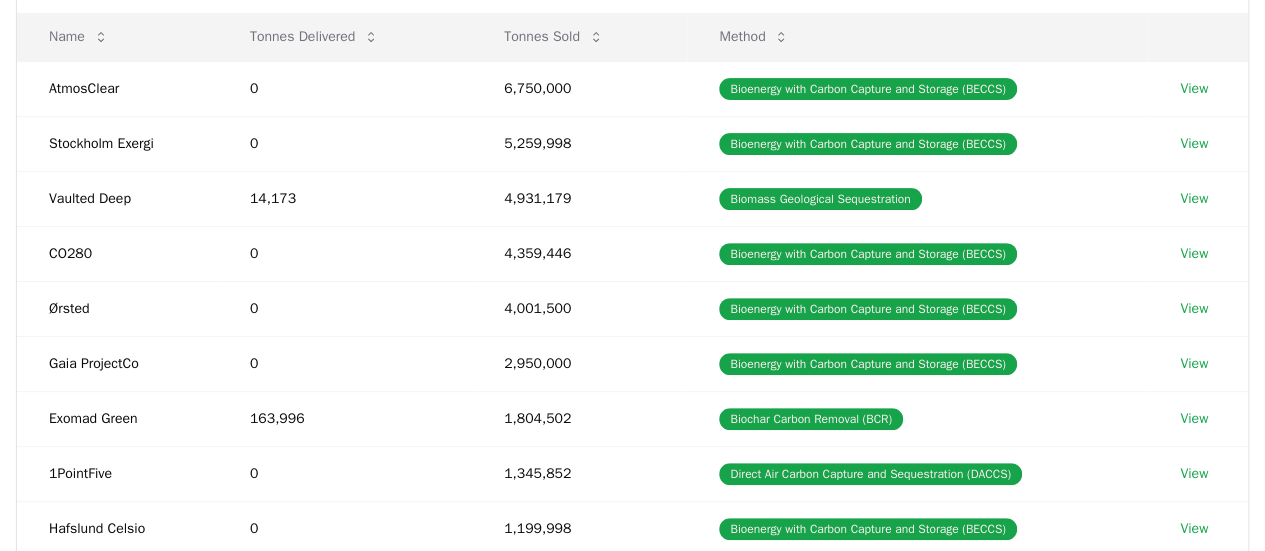 scroll, scrollTop: 258, scrollLeft: 0, axis: vertical 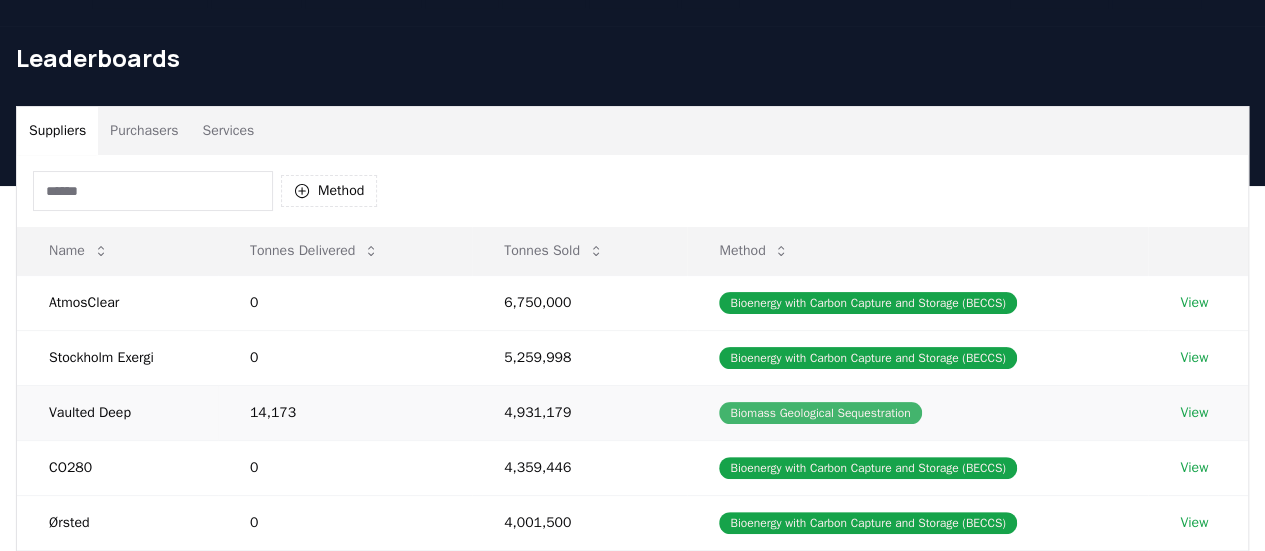 click on "Biomass Geological Sequestration" at bounding box center [820, 413] 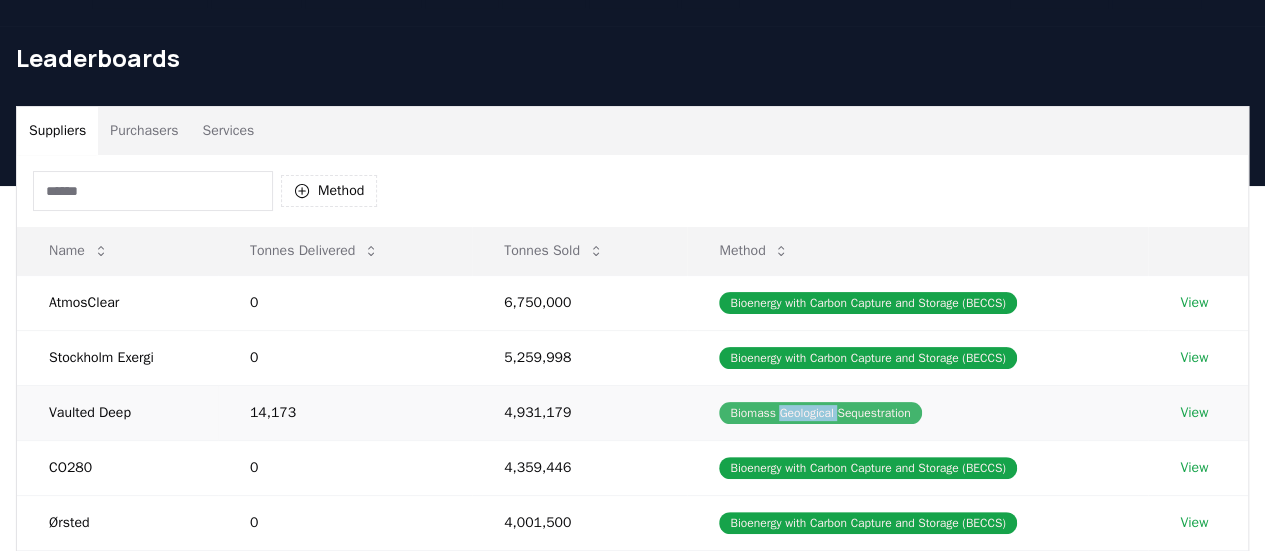 click on "Biomass Geological Sequestration" at bounding box center (820, 413) 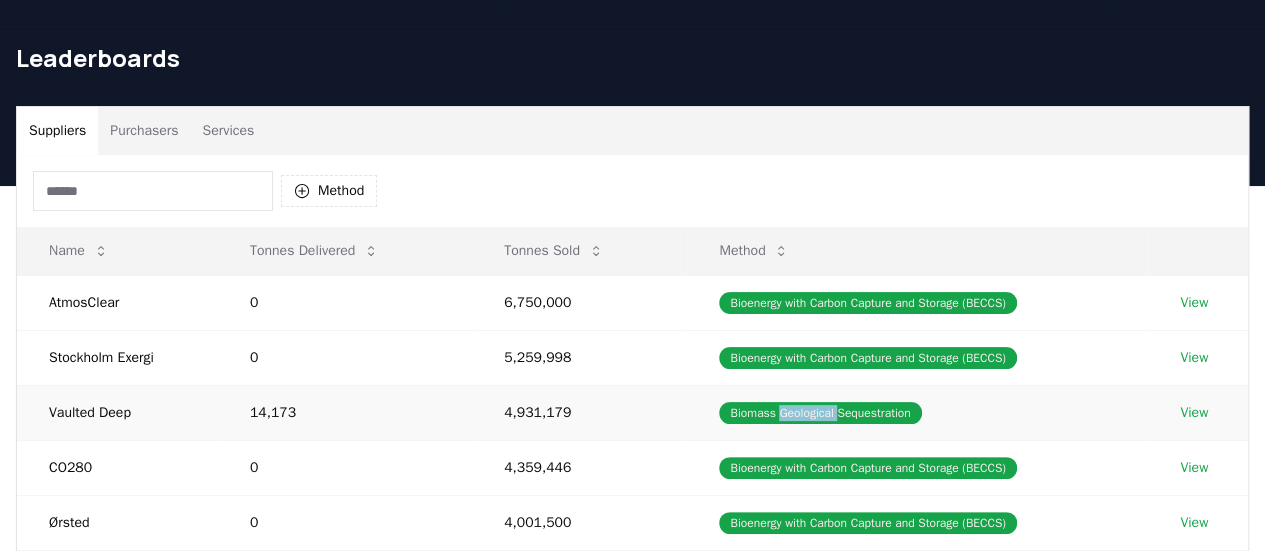 click on "View" at bounding box center [1194, 413] 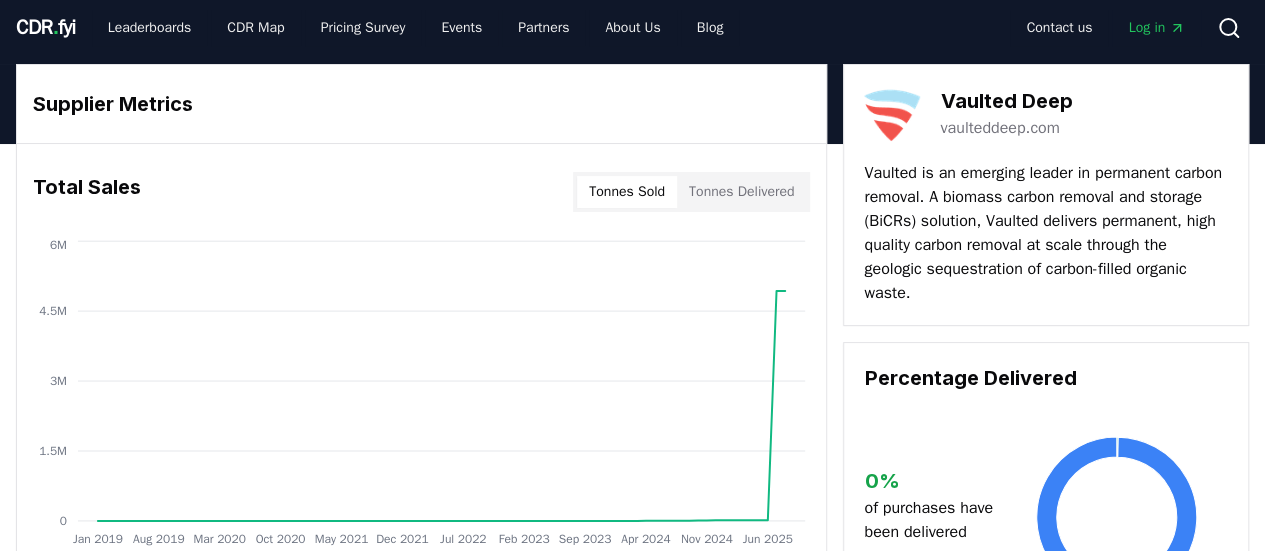 scroll, scrollTop: 6, scrollLeft: 0, axis: vertical 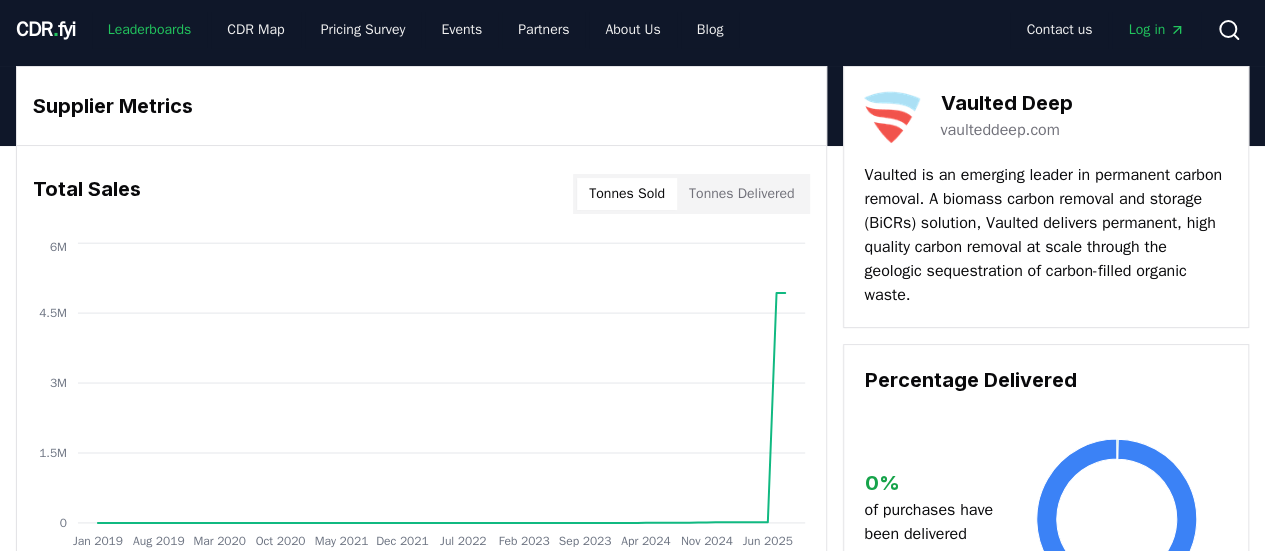 click on "Leaderboards" at bounding box center [150, 30] 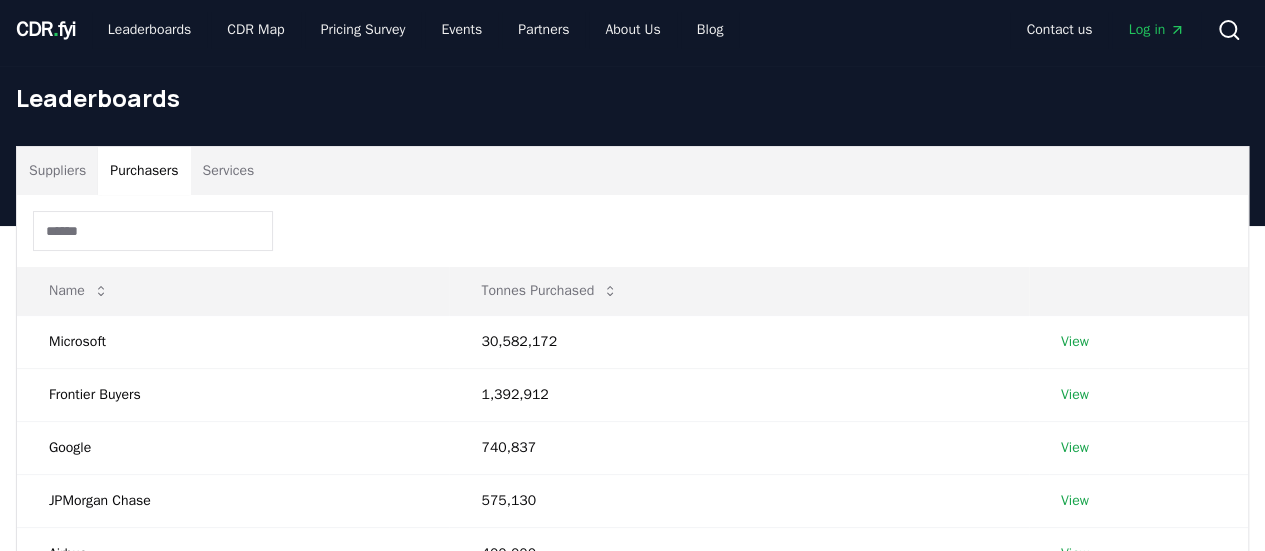 click on "Purchasers" at bounding box center (144, 171) 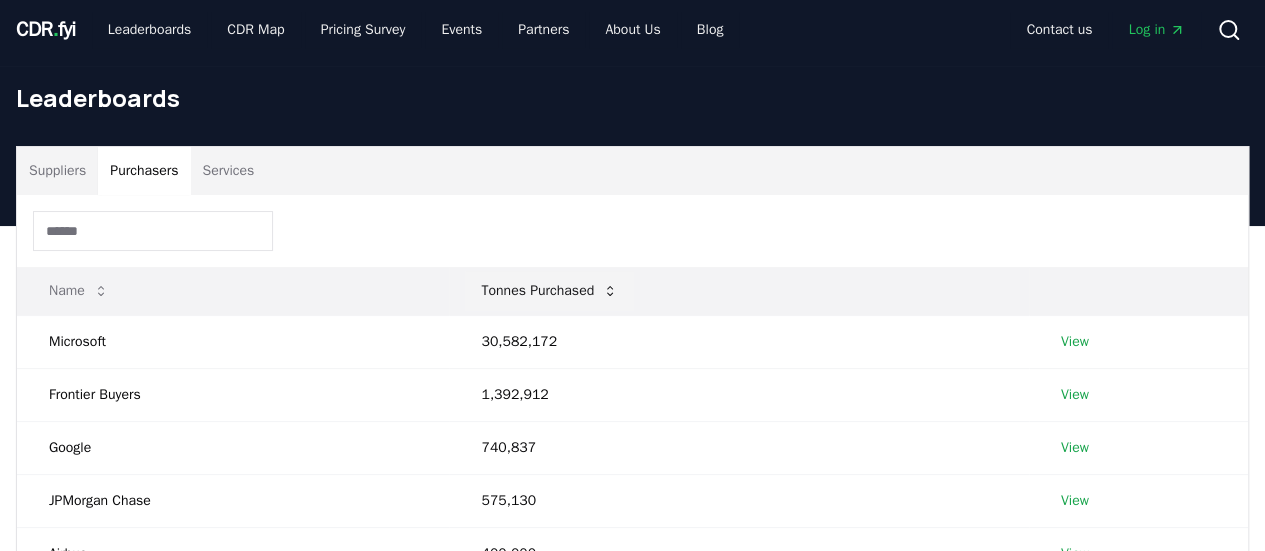 click 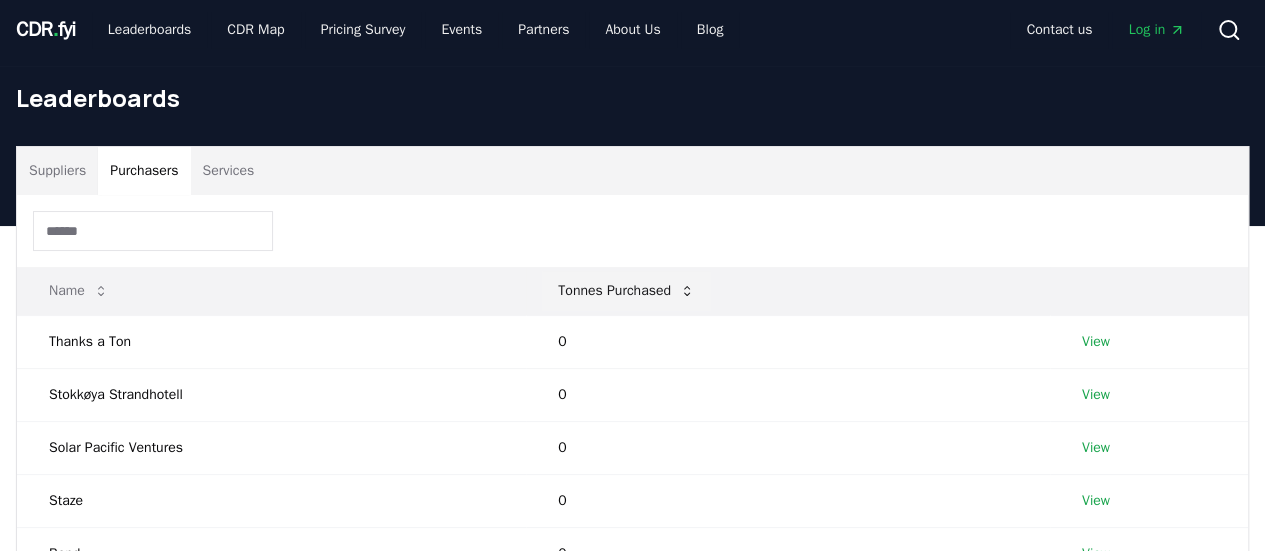 click 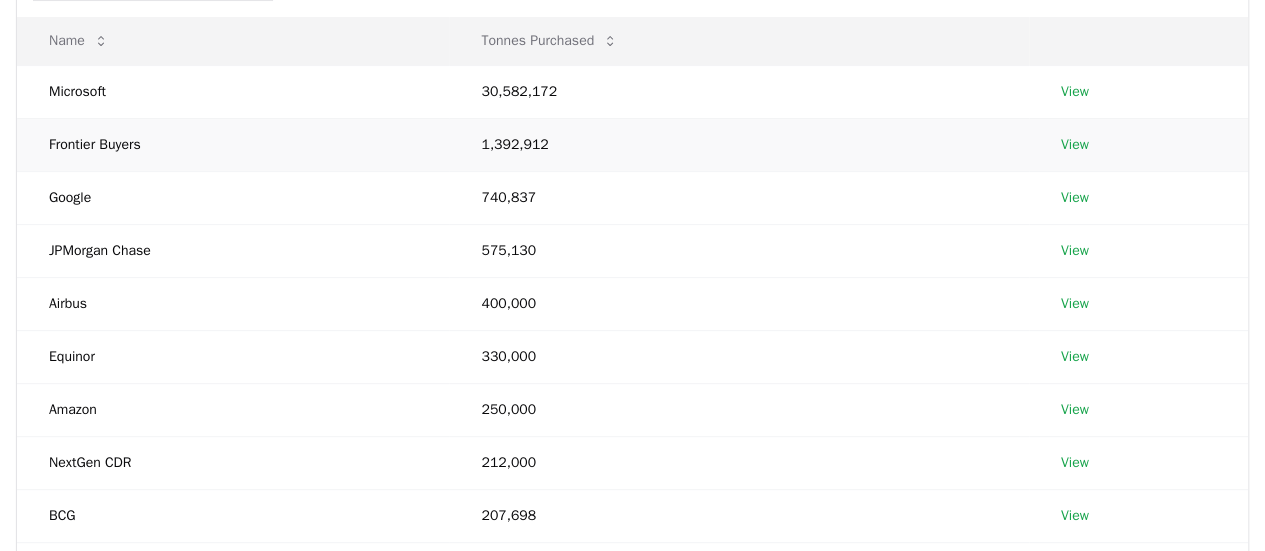 scroll, scrollTop: 255, scrollLeft: 0, axis: vertical 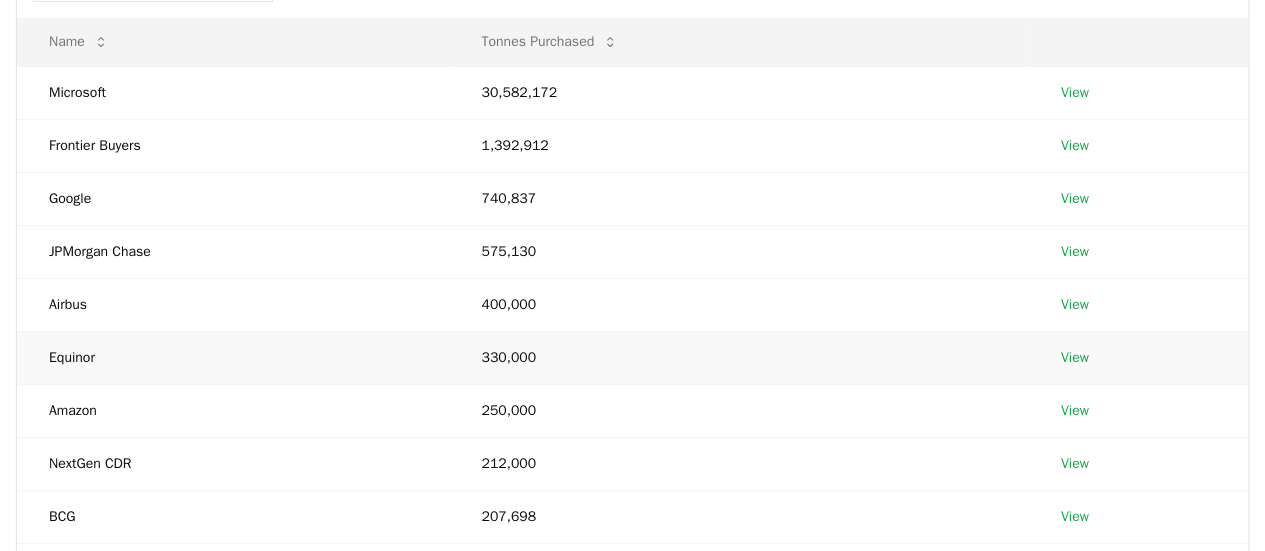 click on "View" at bounding box center (1138, 357) 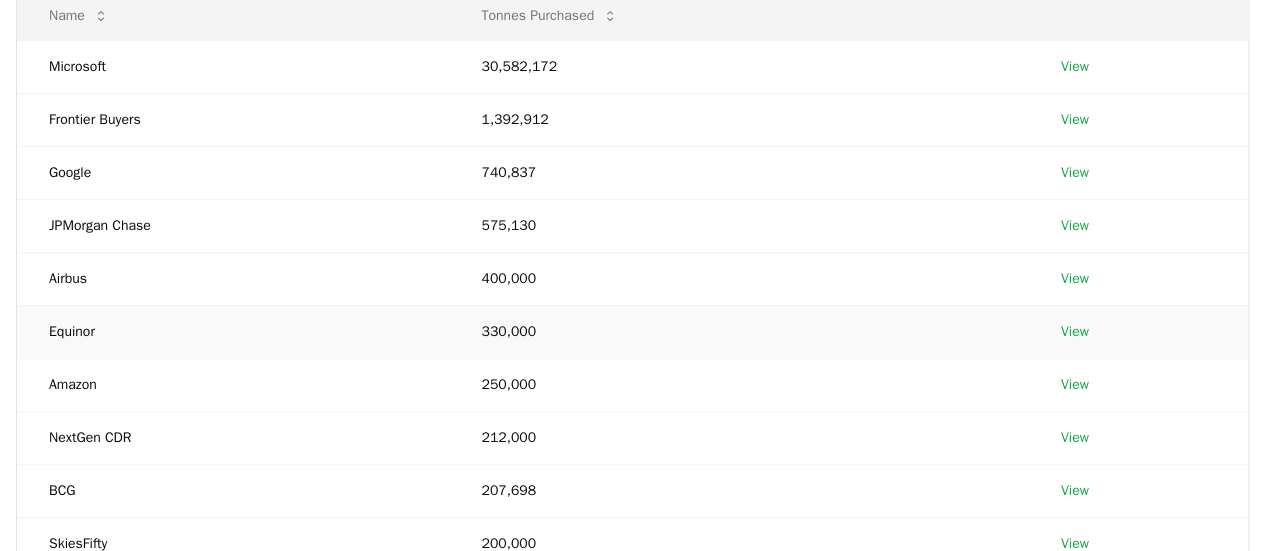 scroll, scrollTop: 286, scrollLeft: 0, axis: vertical 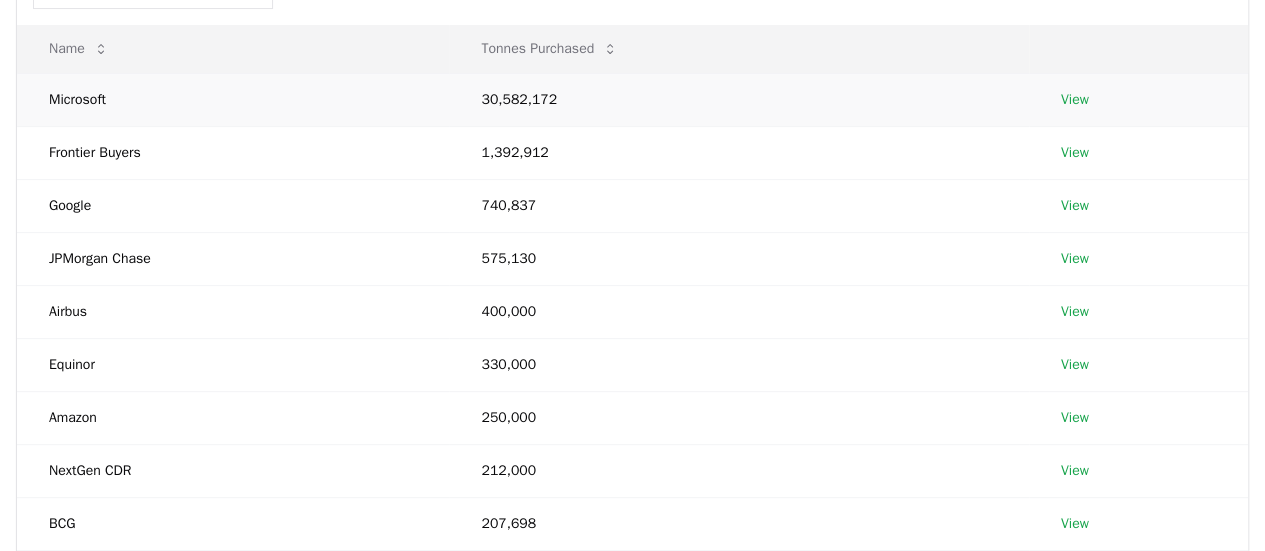 click on "View" at bounding box center [1075, 100] 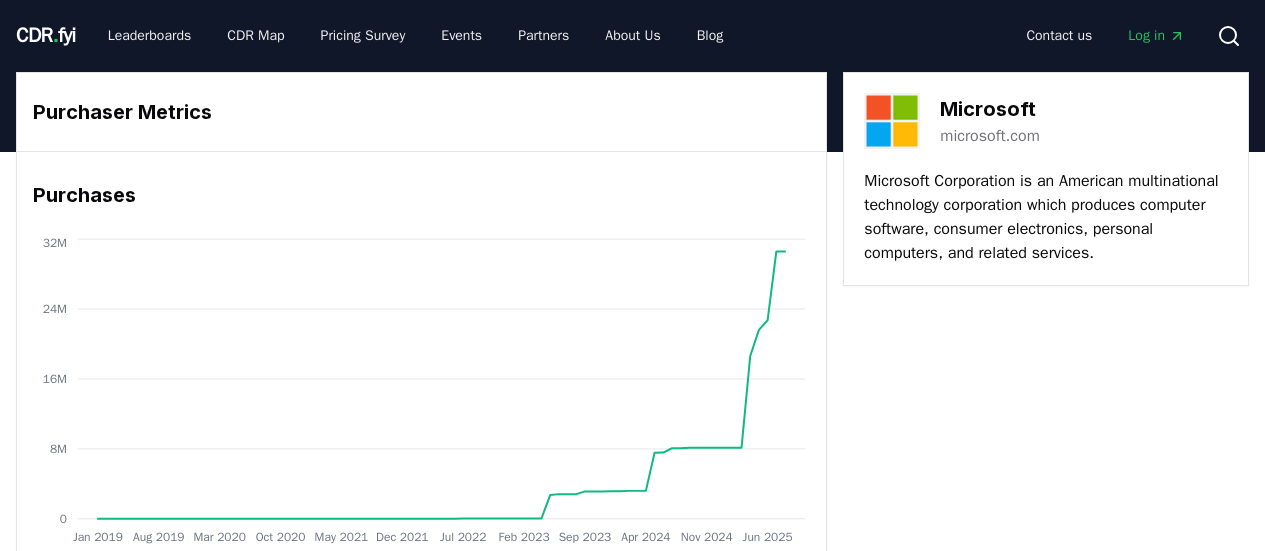 scroll, scrollTop: 0, scrollLeft: 0, axis: both 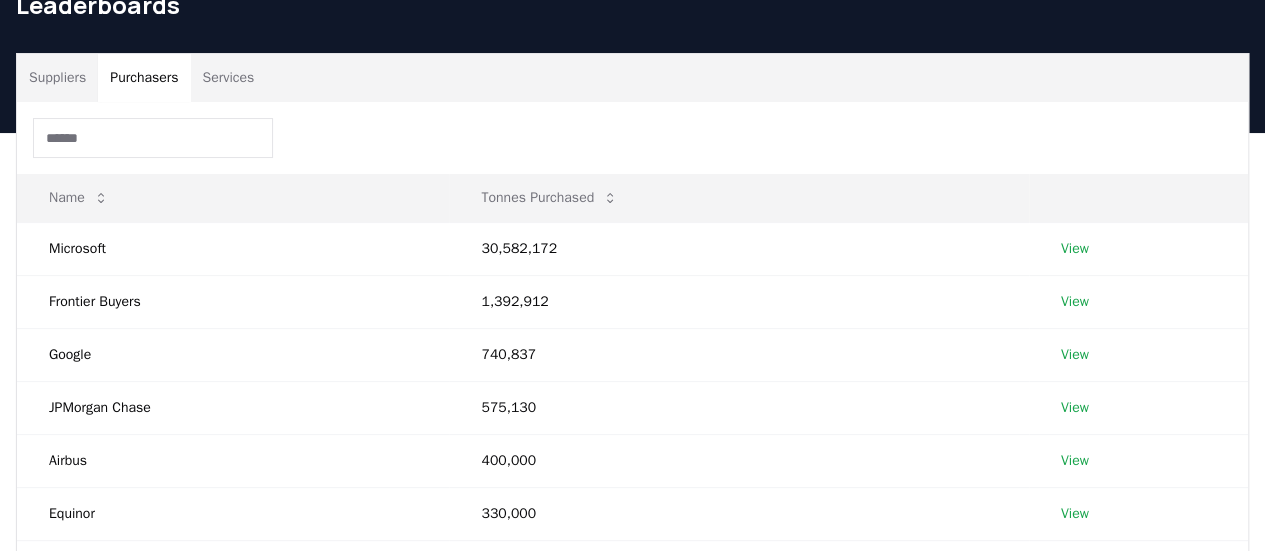 click on "Purchasers" at bounding box center (144, 78) 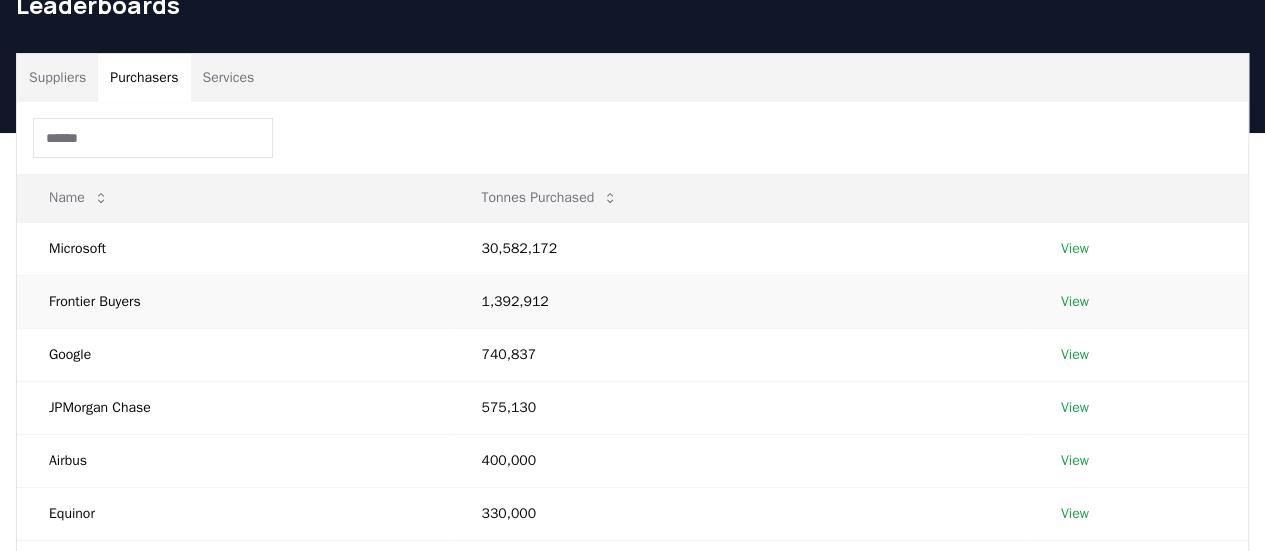 click on "View" at bounding box center (1075, 302) 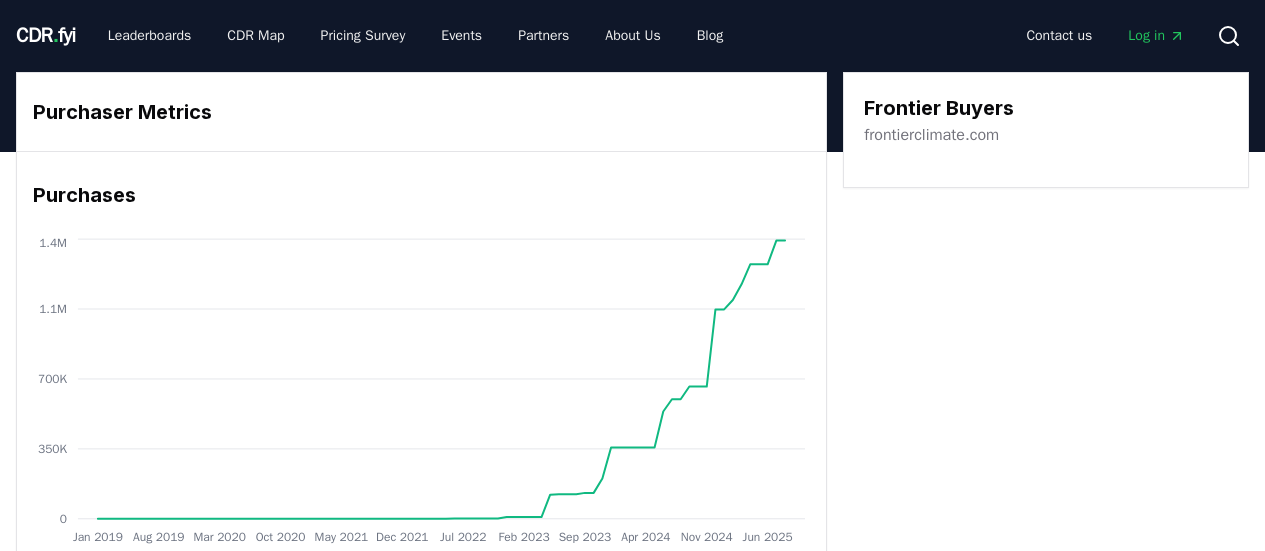 scroll, scrollTop: 0, scrollLeft: 0, axis: both 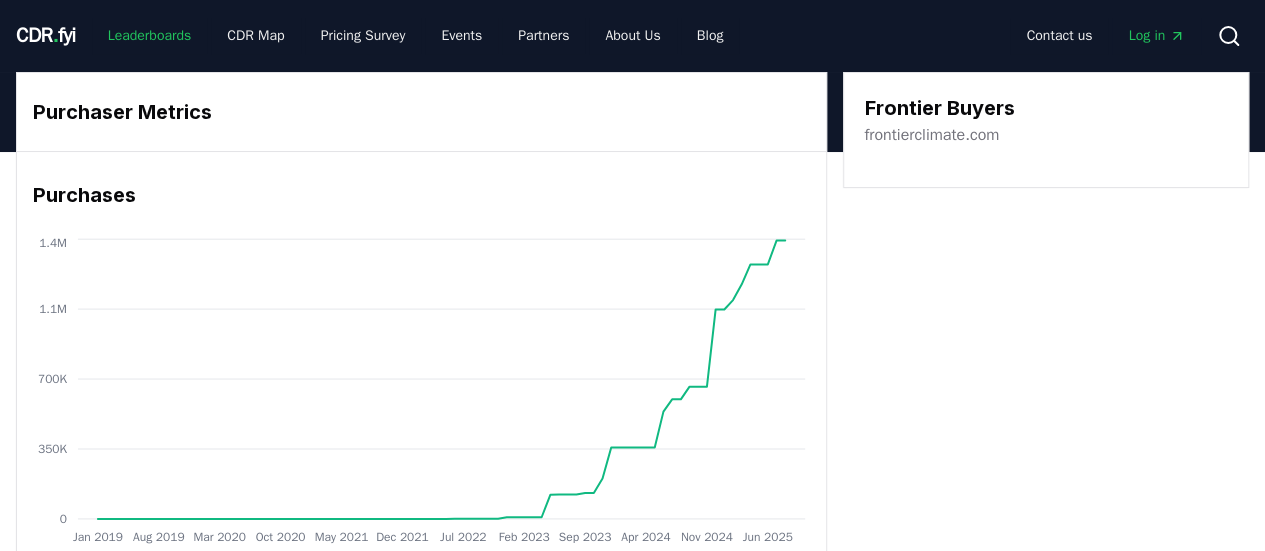 click on "Leaderboards" at bounding box center [150, 36] 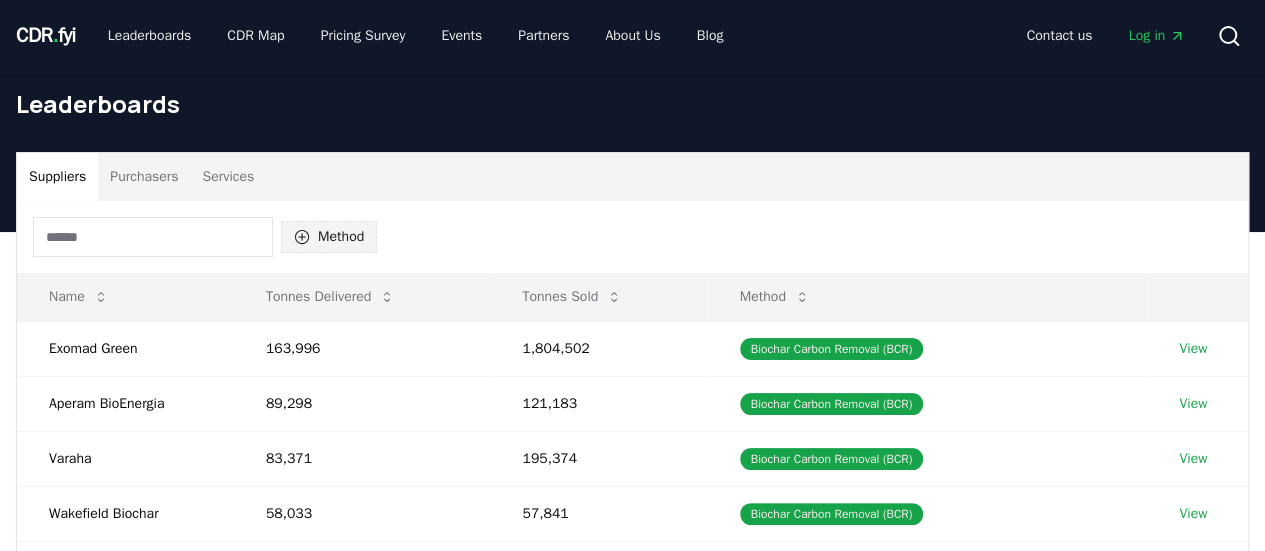 click on "Method" at bounding box center [329, 237] 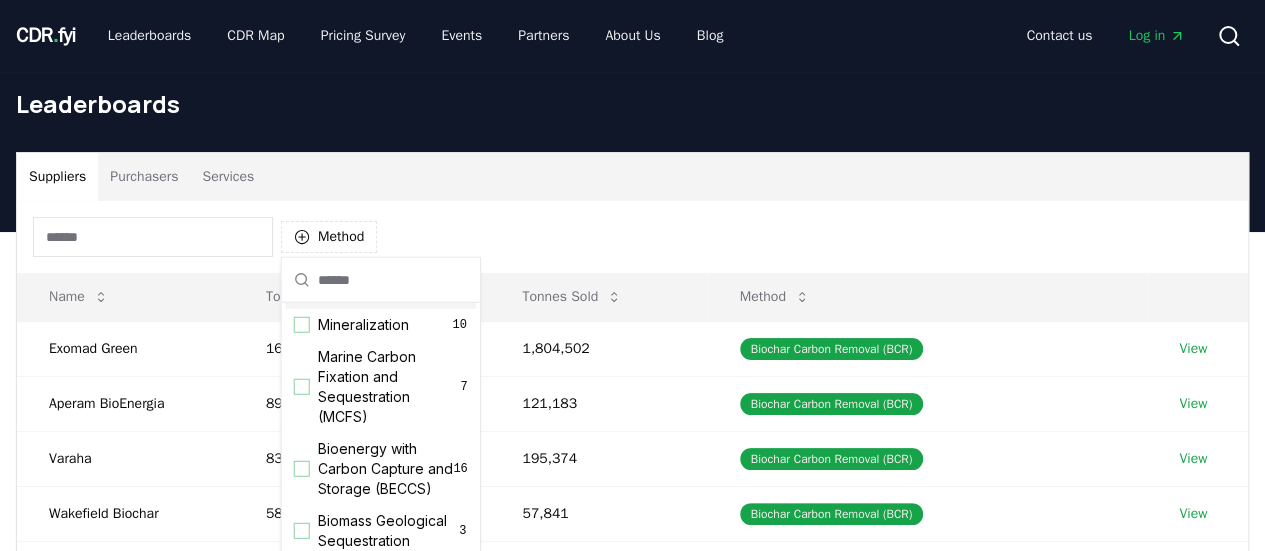scroll, scrollTop: 52, scrollLeft: 0, axis: vertical 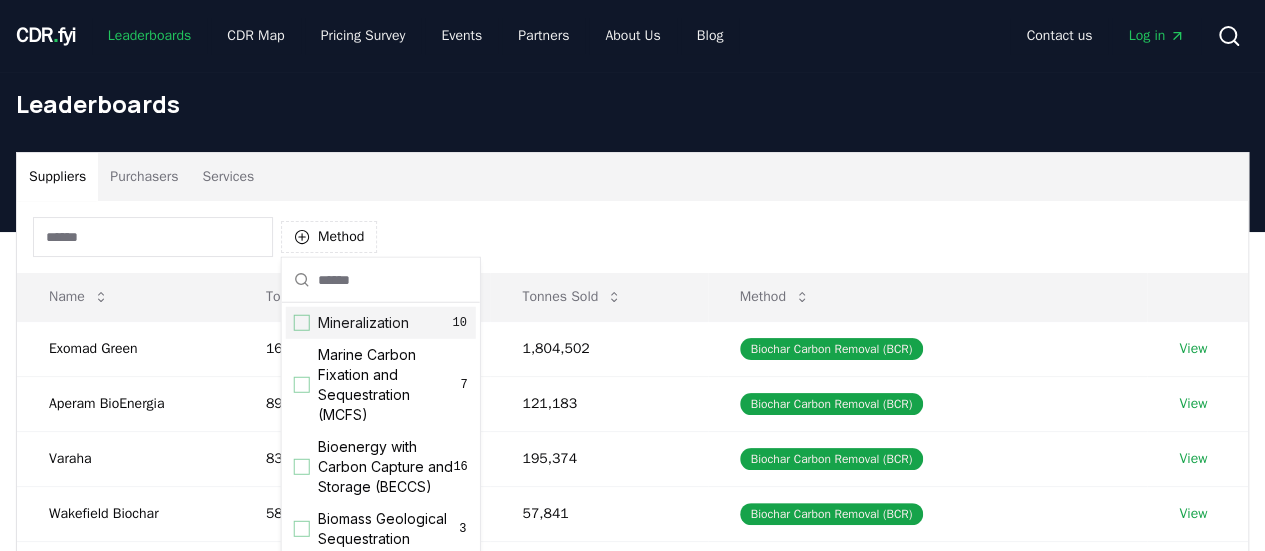 click on "Leaderboards" at bounding box center [150, 36] 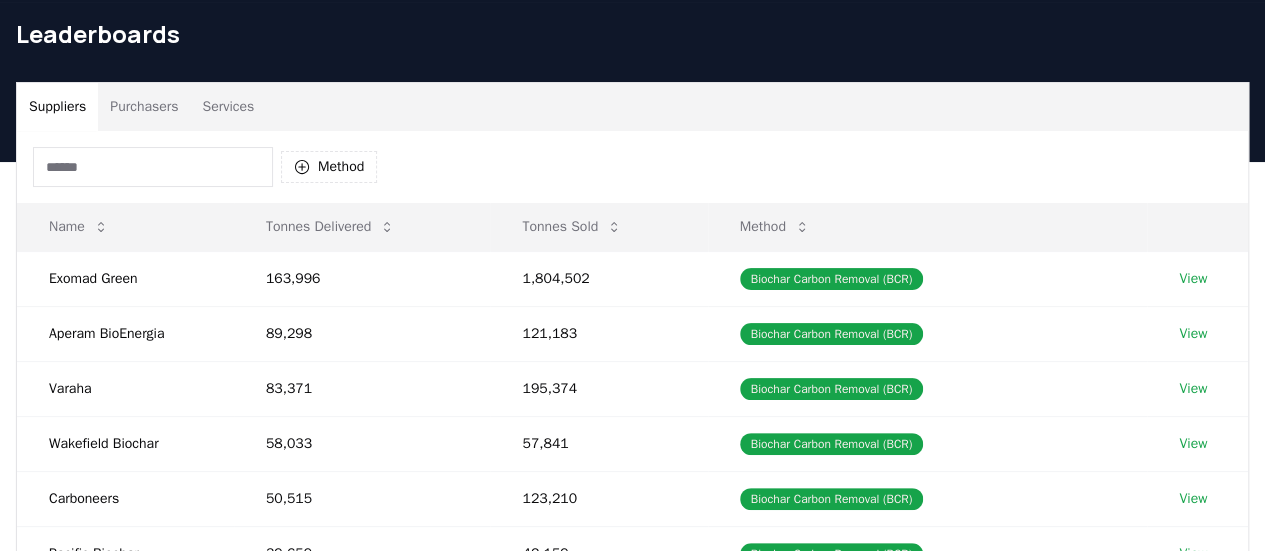 scroll, scrollTop: 0, scrollLeft: 0, axis: both 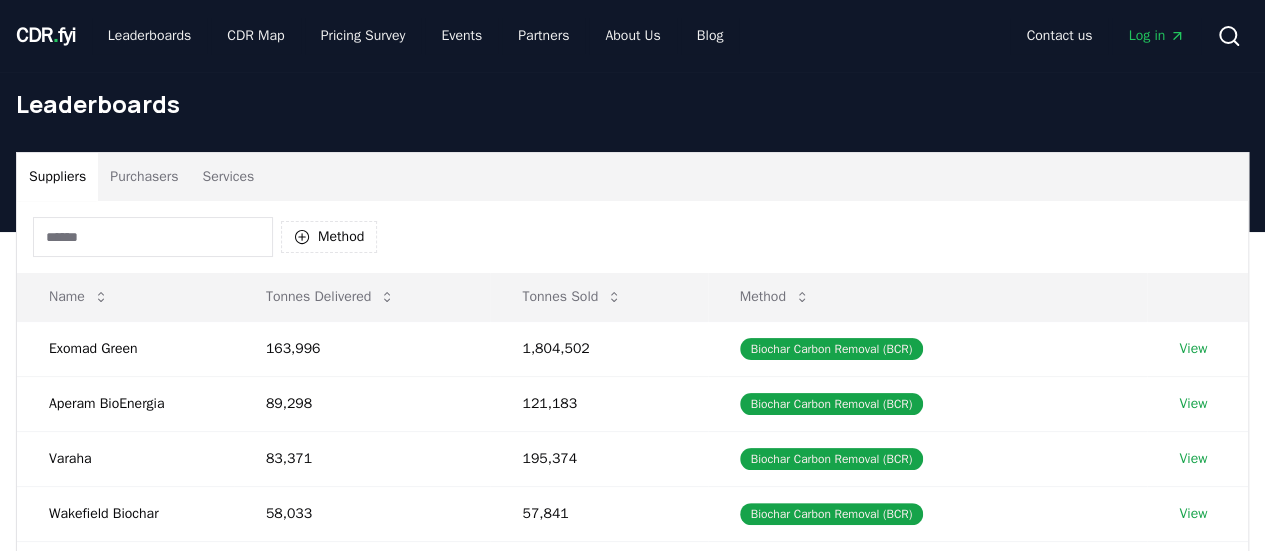 click on "Purchasers" at bounding box center [144, 177] 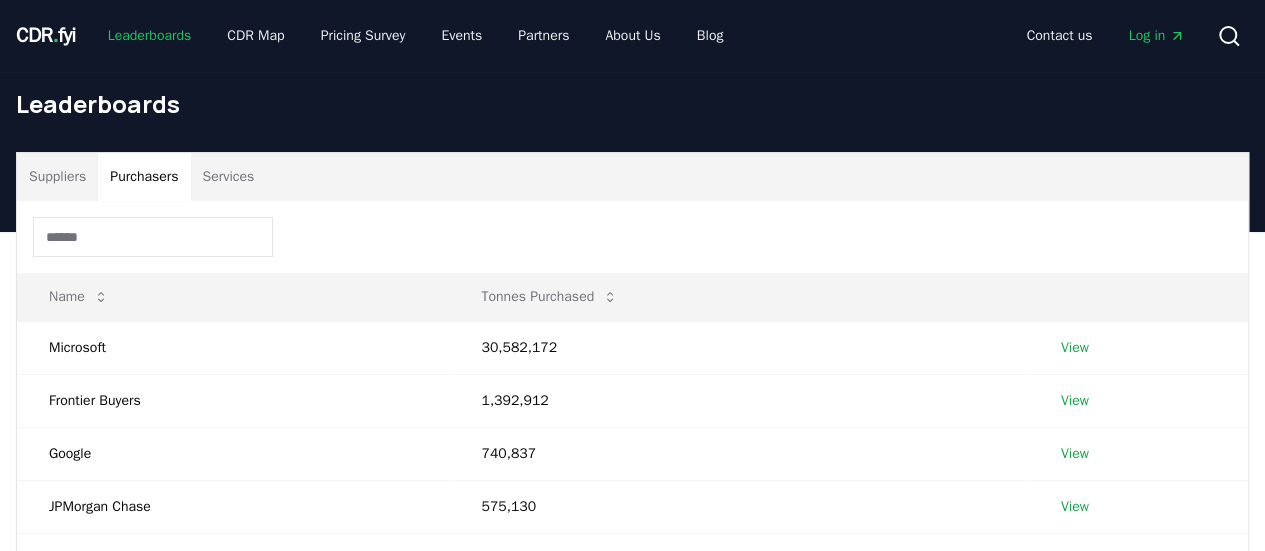 click on "Leaderboards" at bounding box center (150, 36) 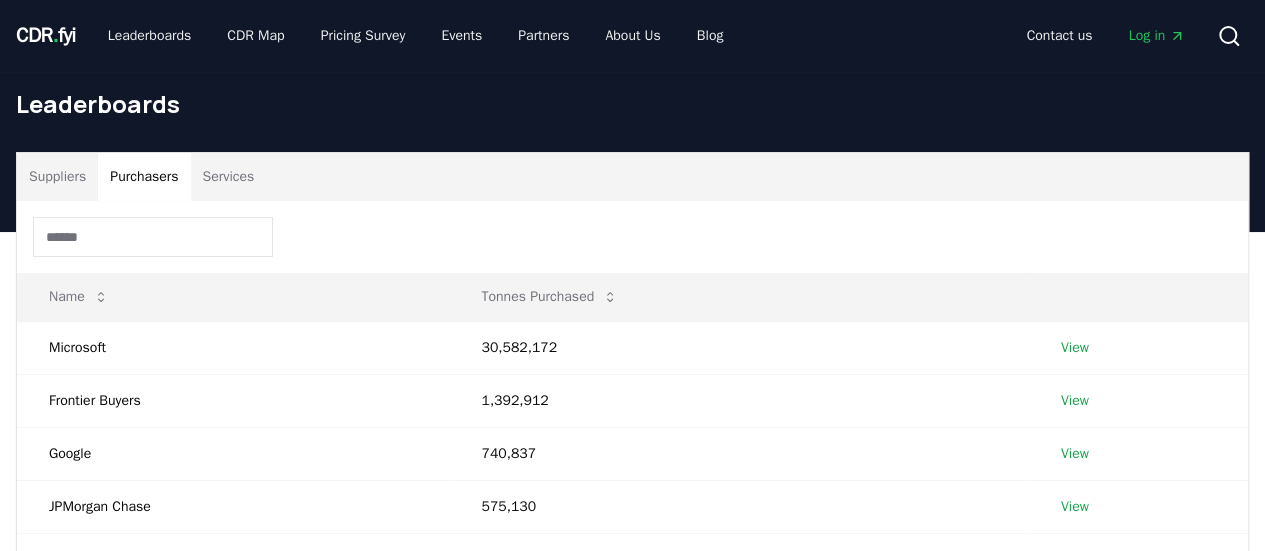 click on "CDR . fyi" at bounding box center [46, 35] 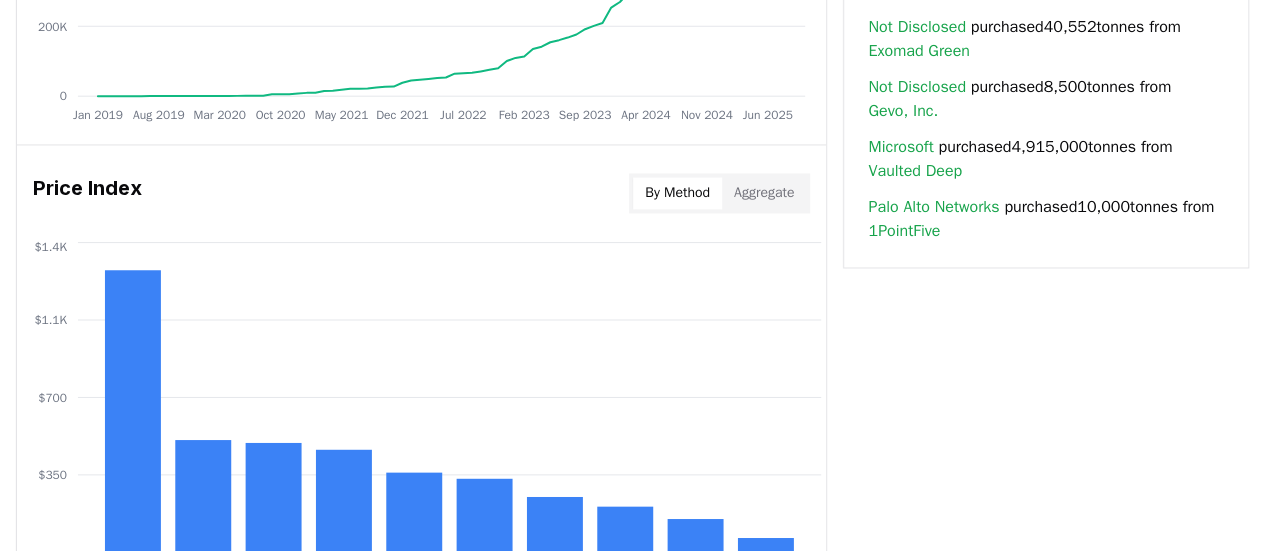 scroll, scrollTop: 1660, scrollLeft: 0, axis: vertical 